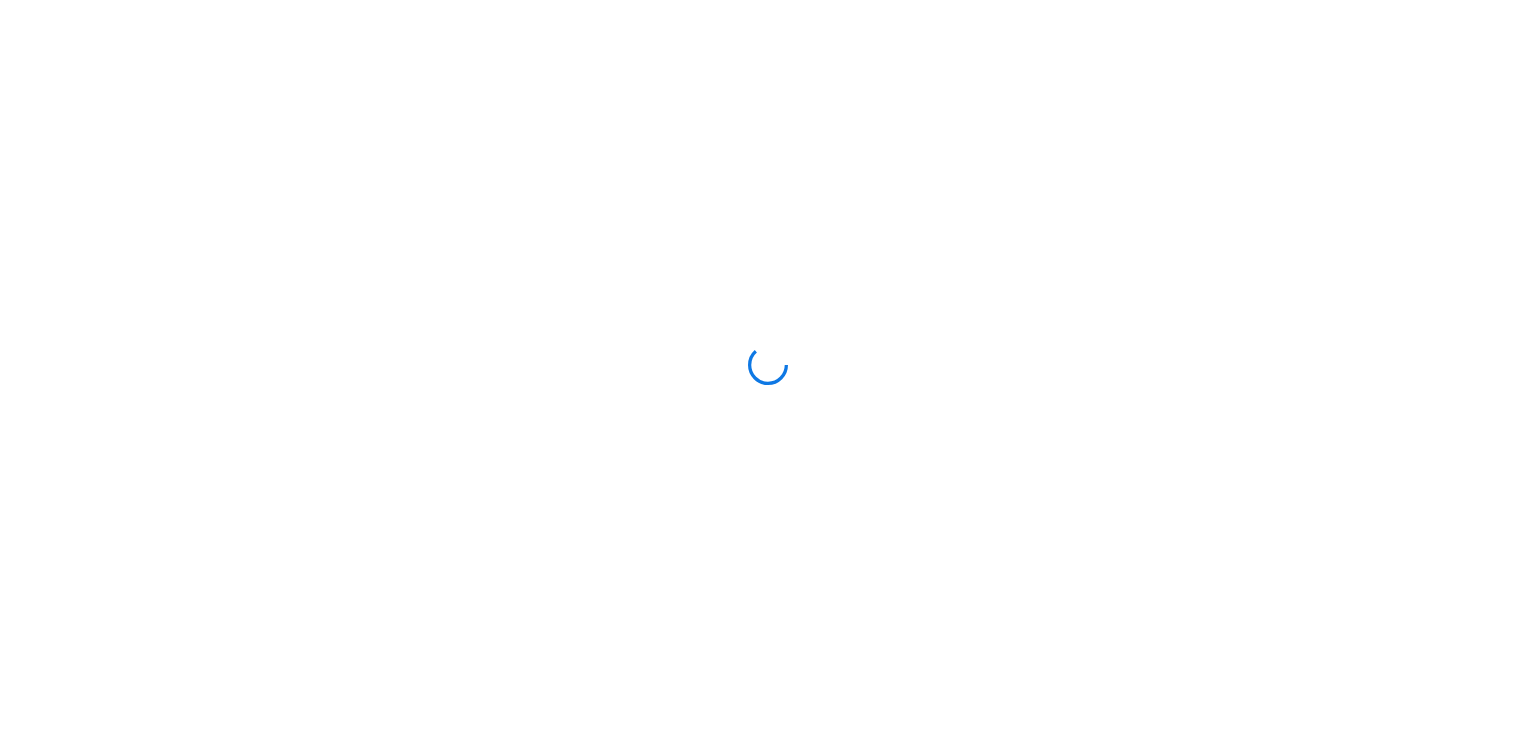 scroll, scrollTop: 0, scrollLeft: 0, axis: both 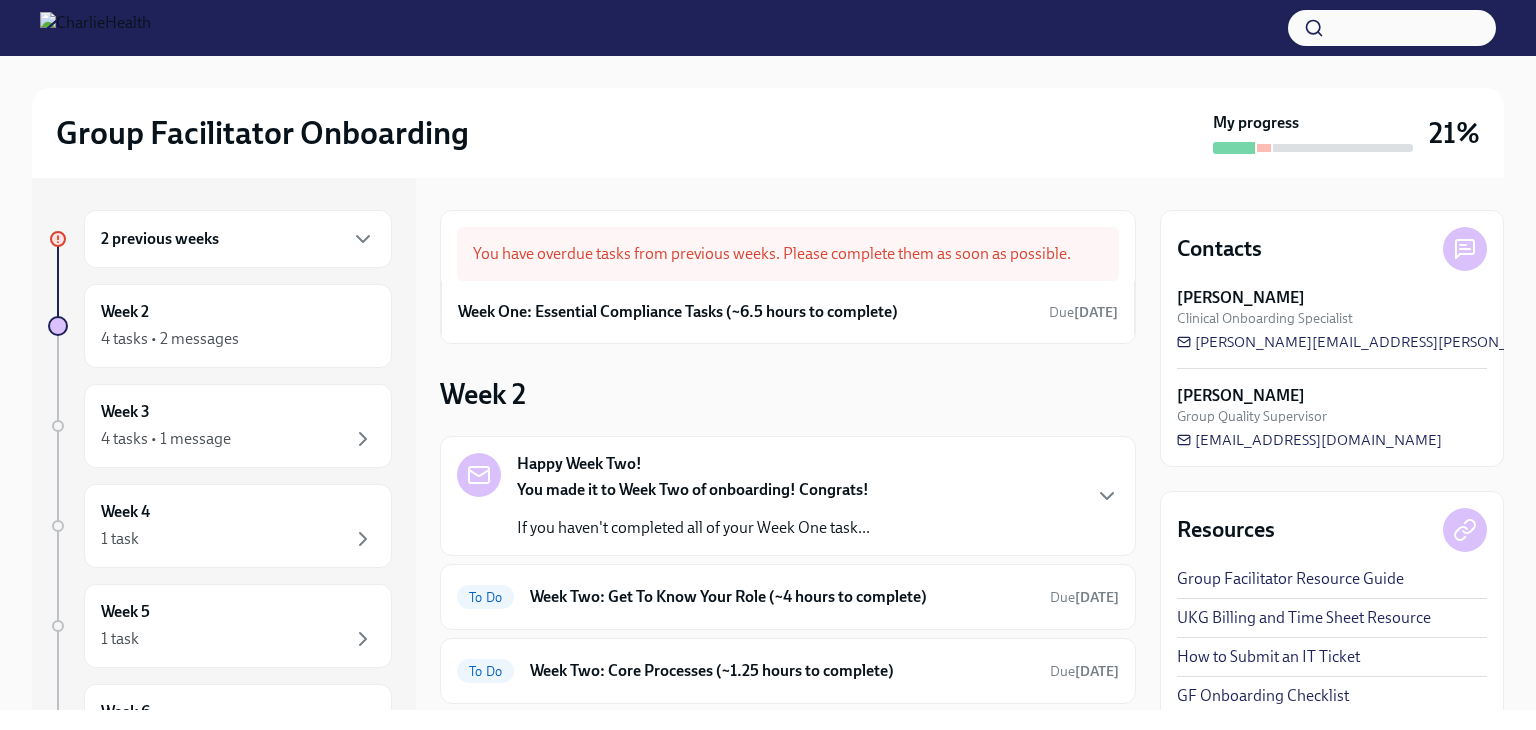 click on "2 previous weeks" at bounding box center (238, 239) 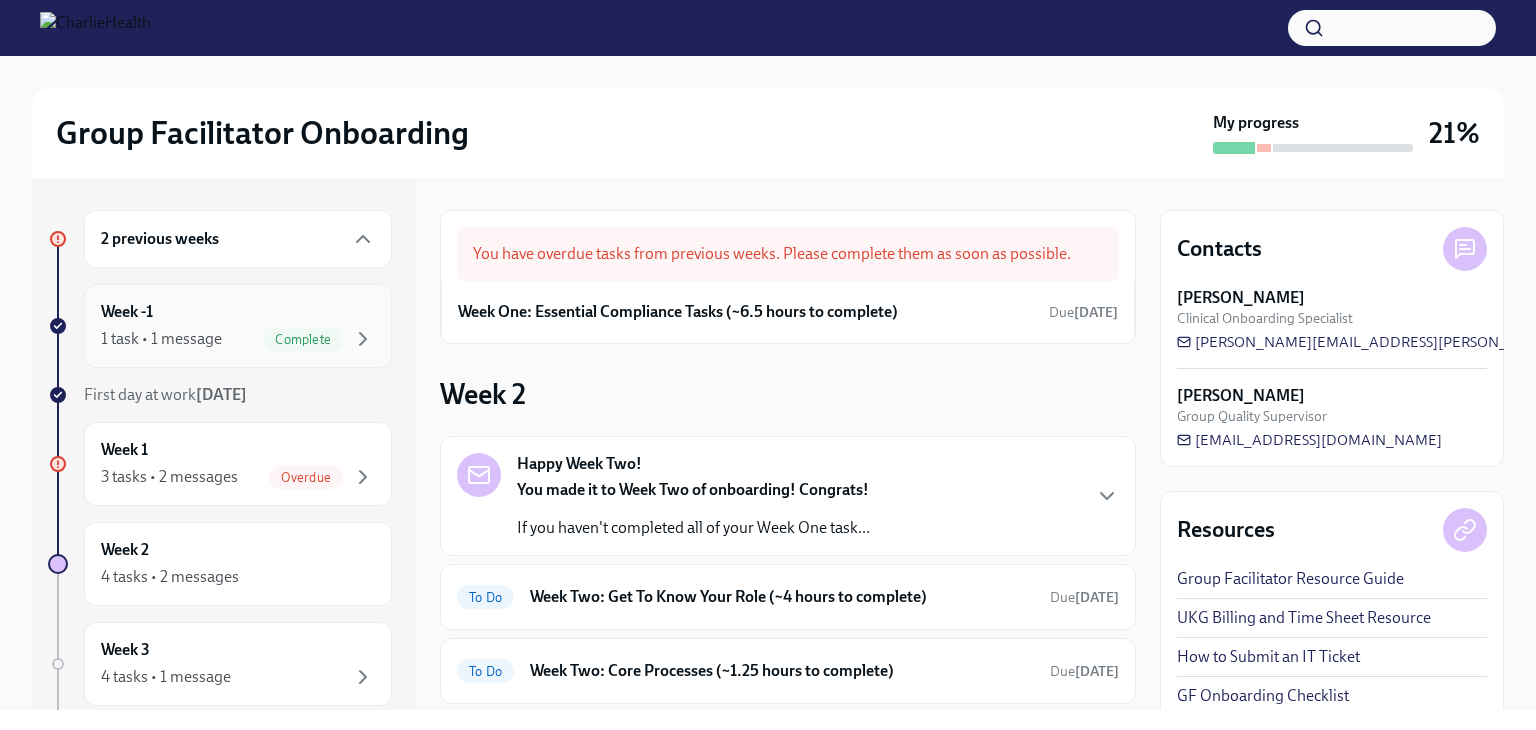 click on "1 task • 1 message" at bounding box center [161, 339] 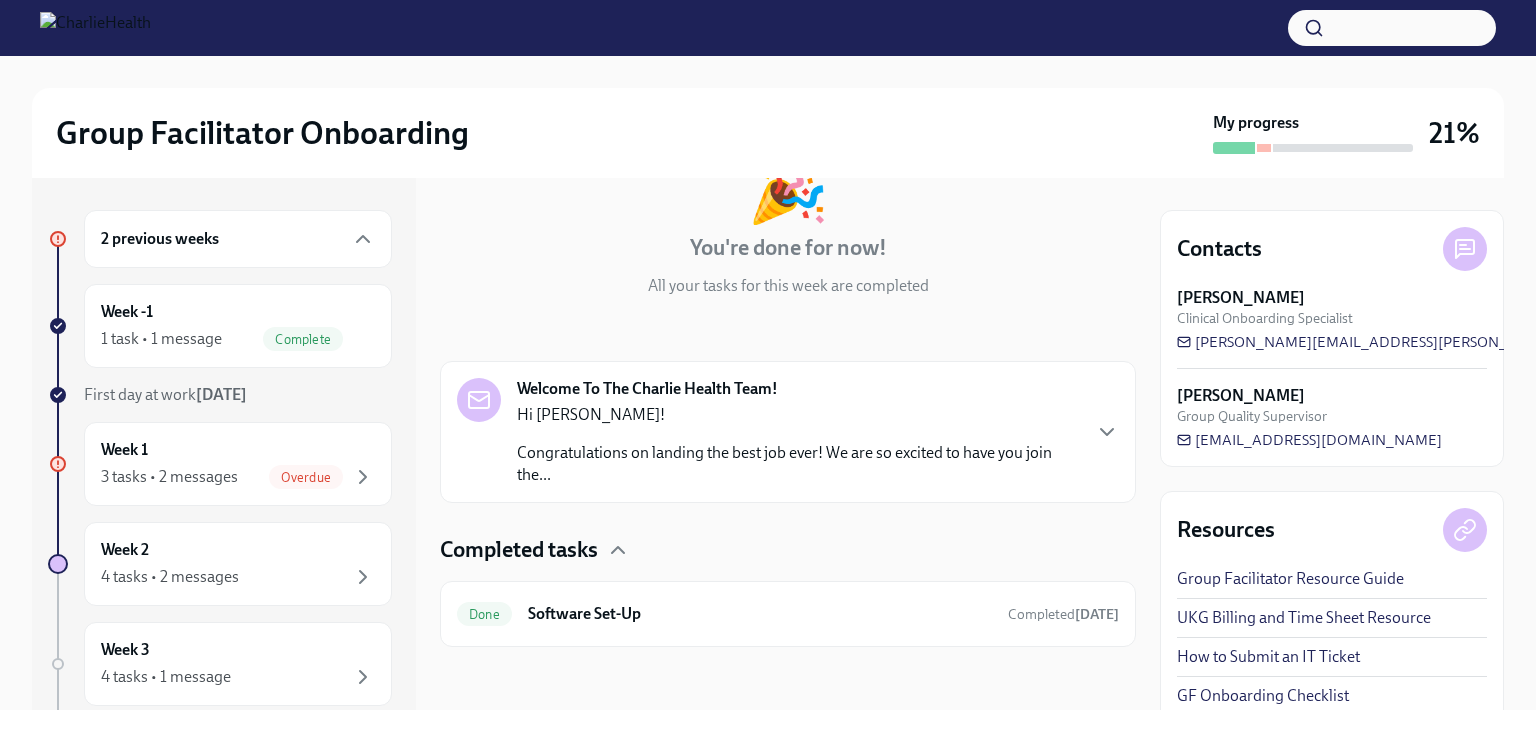 click on "Completed tasks" at bounding box center (788, 550) 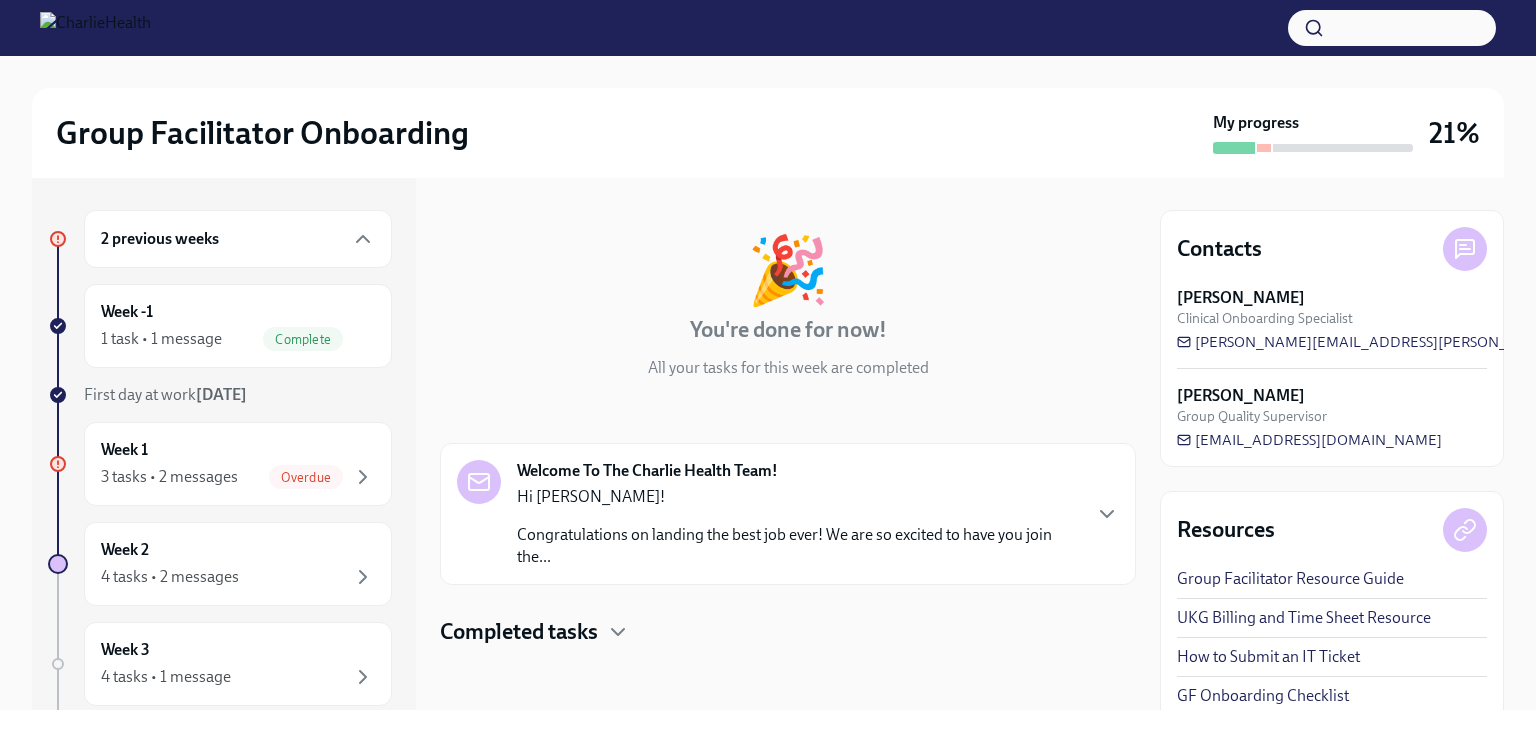 click on "Completed tasks" at bounding box center (519, 632) 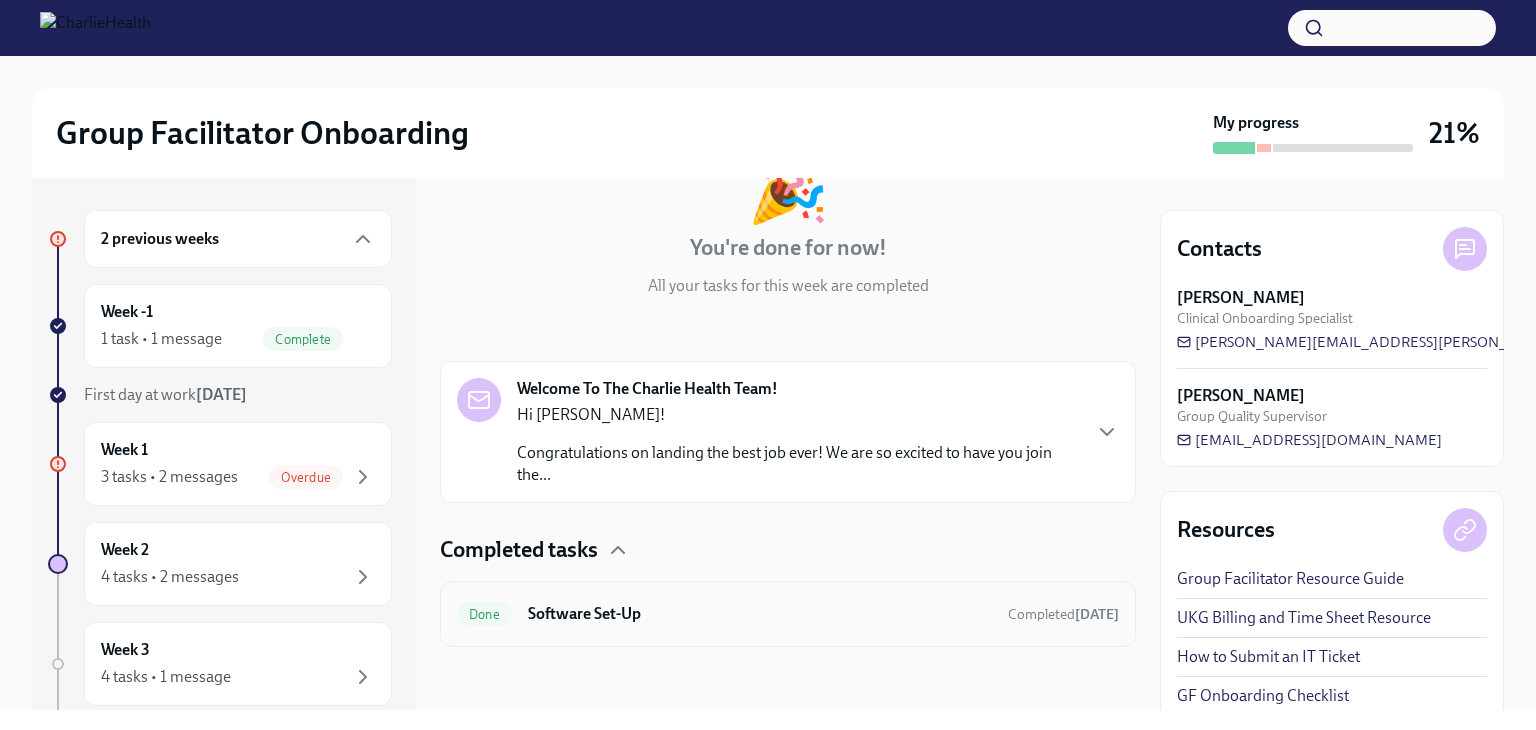 click on "Done Software Set-Up Completed  [DATE]" at bounding box center [788, 614] 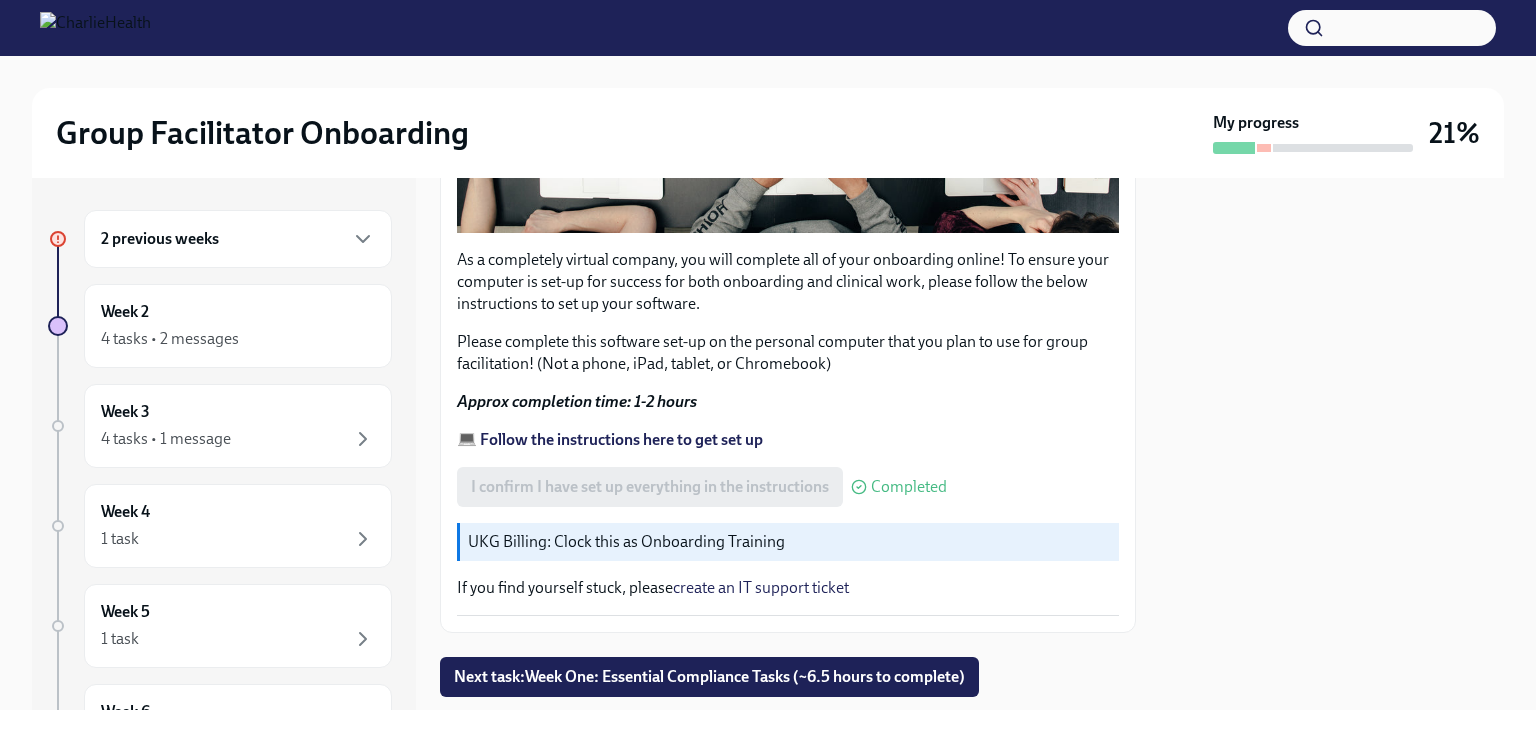 scroll, scrollTop: 513, scrollLeft: 0, axis: vertical 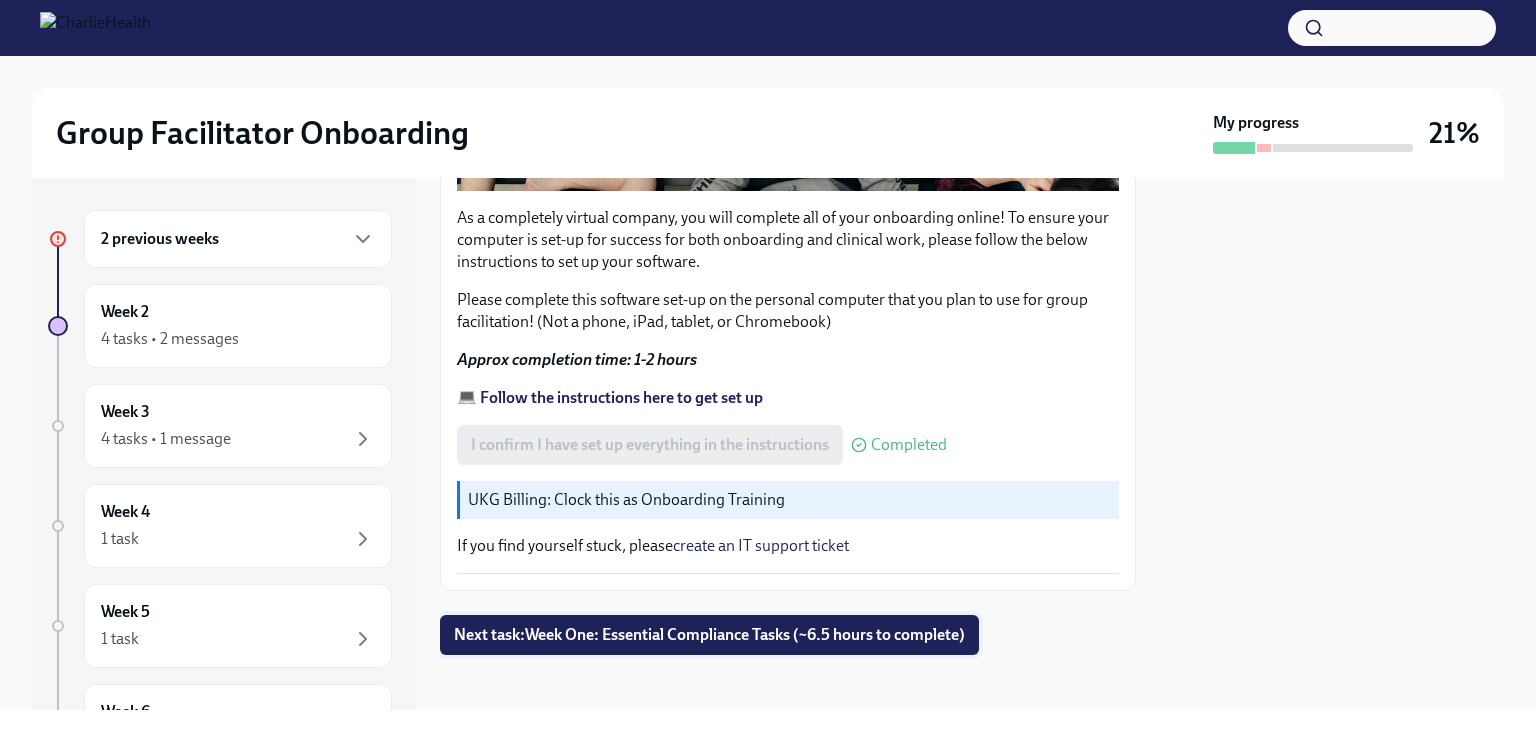click on "Next task :  Week One: Essential Compliance Tasks (~6.5 hours to complete)" at bounding box center [709, 635] 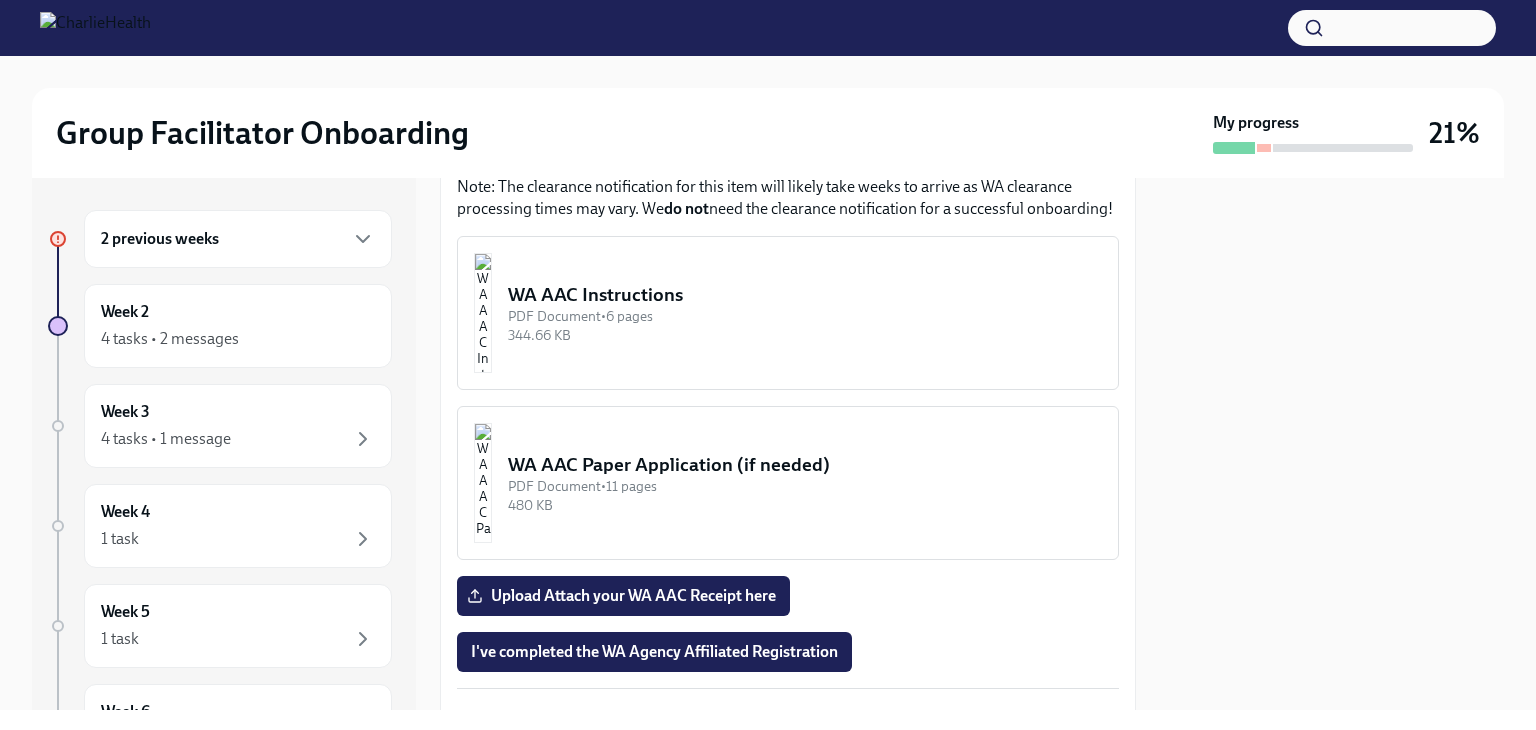 scroll, scrollTop: 1770, scrollLeft: 0, axis: vertical 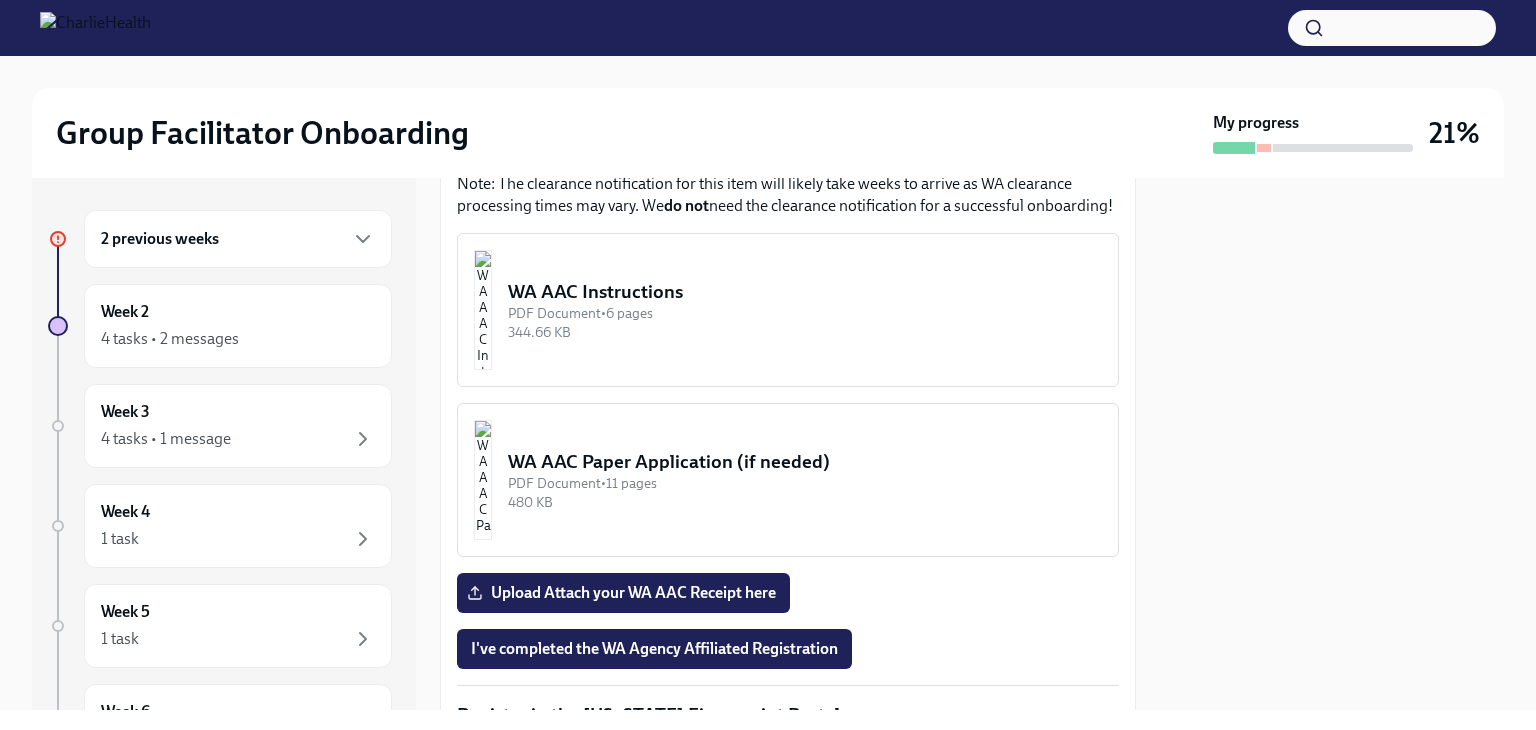 click on "344.66 KB" at bounding box center [805, 332] 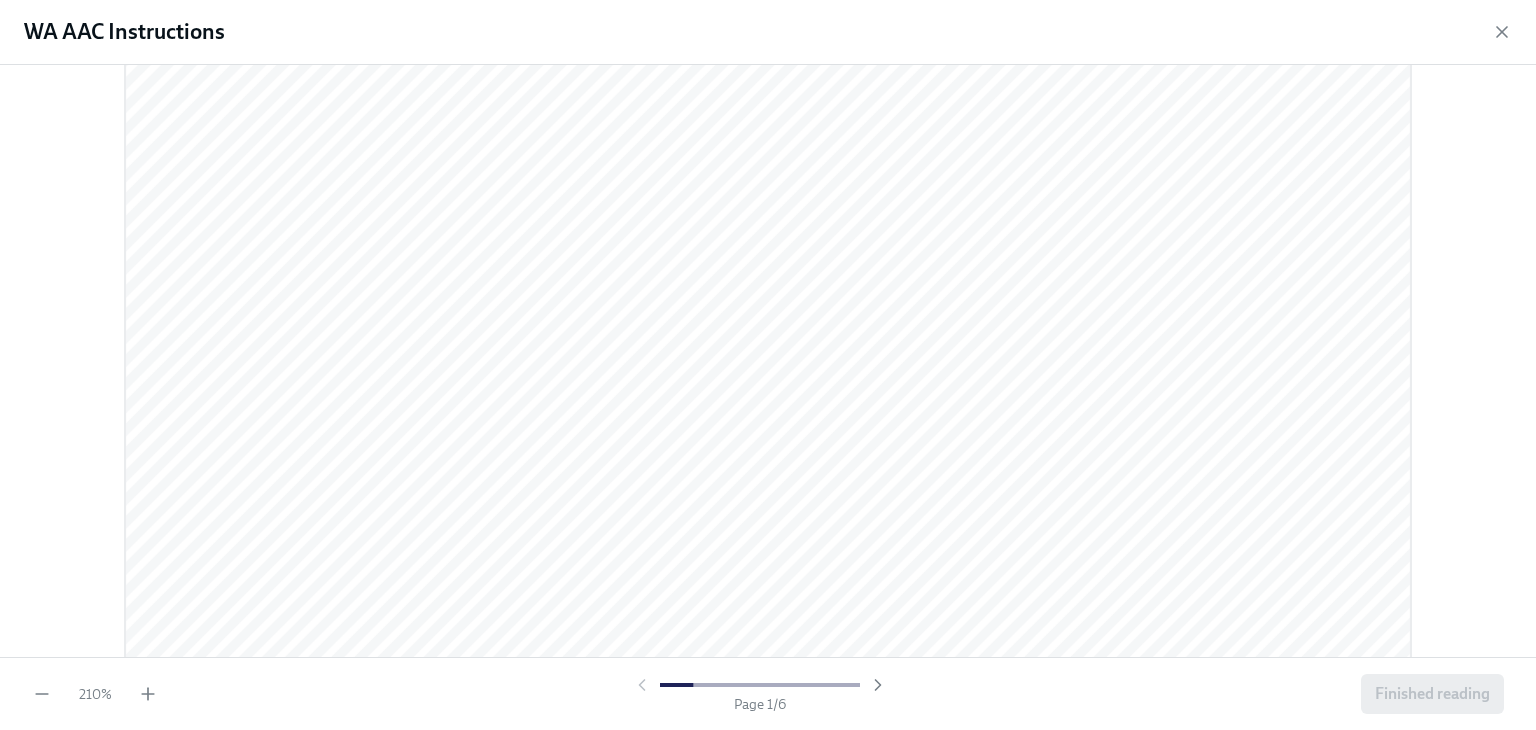 scroll, scrollTop: 95, scrollLeft: 0, axis: vertical 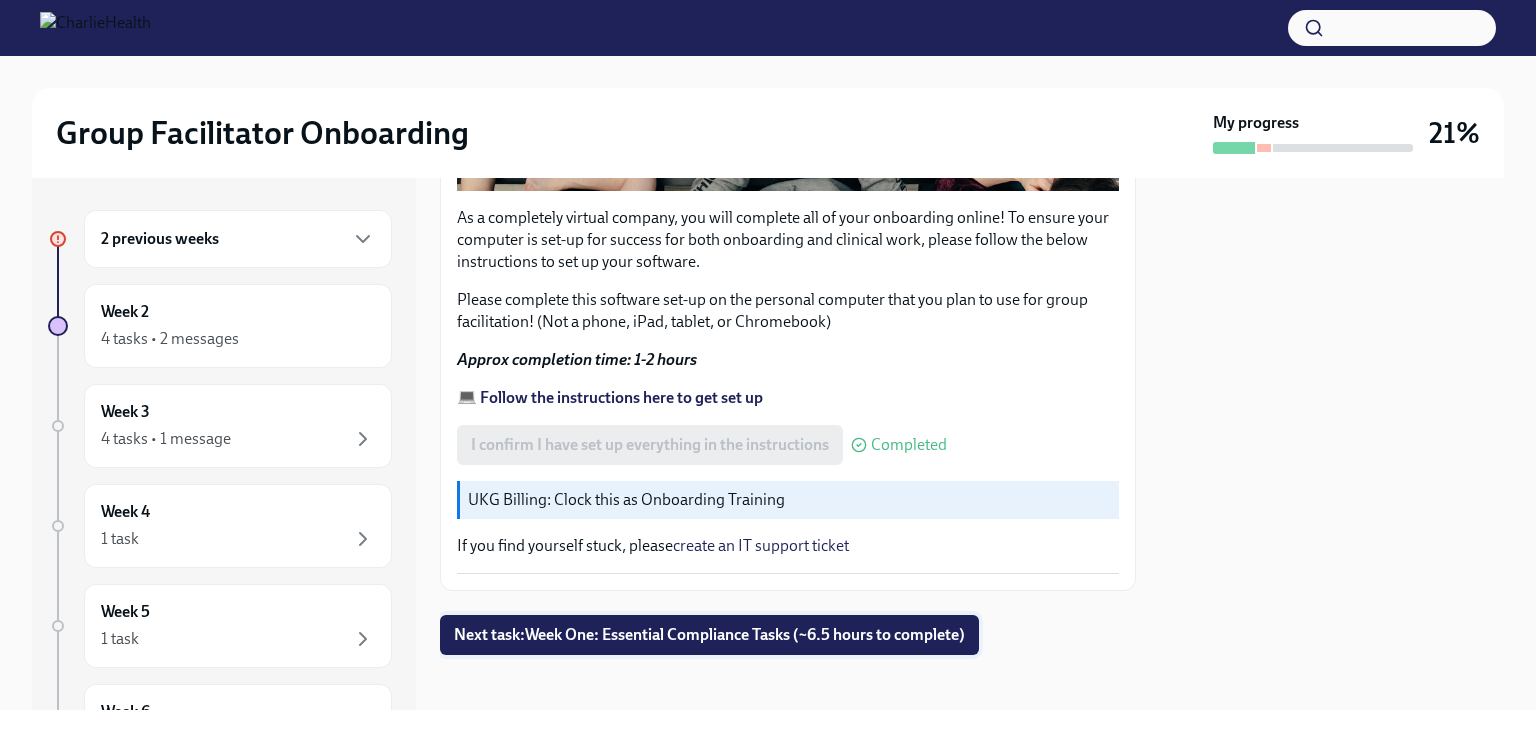 click on "Next task :  Week One: Essential Compliance Tasks (~6.5 hours to complete)" at bounding box center (709, 635) 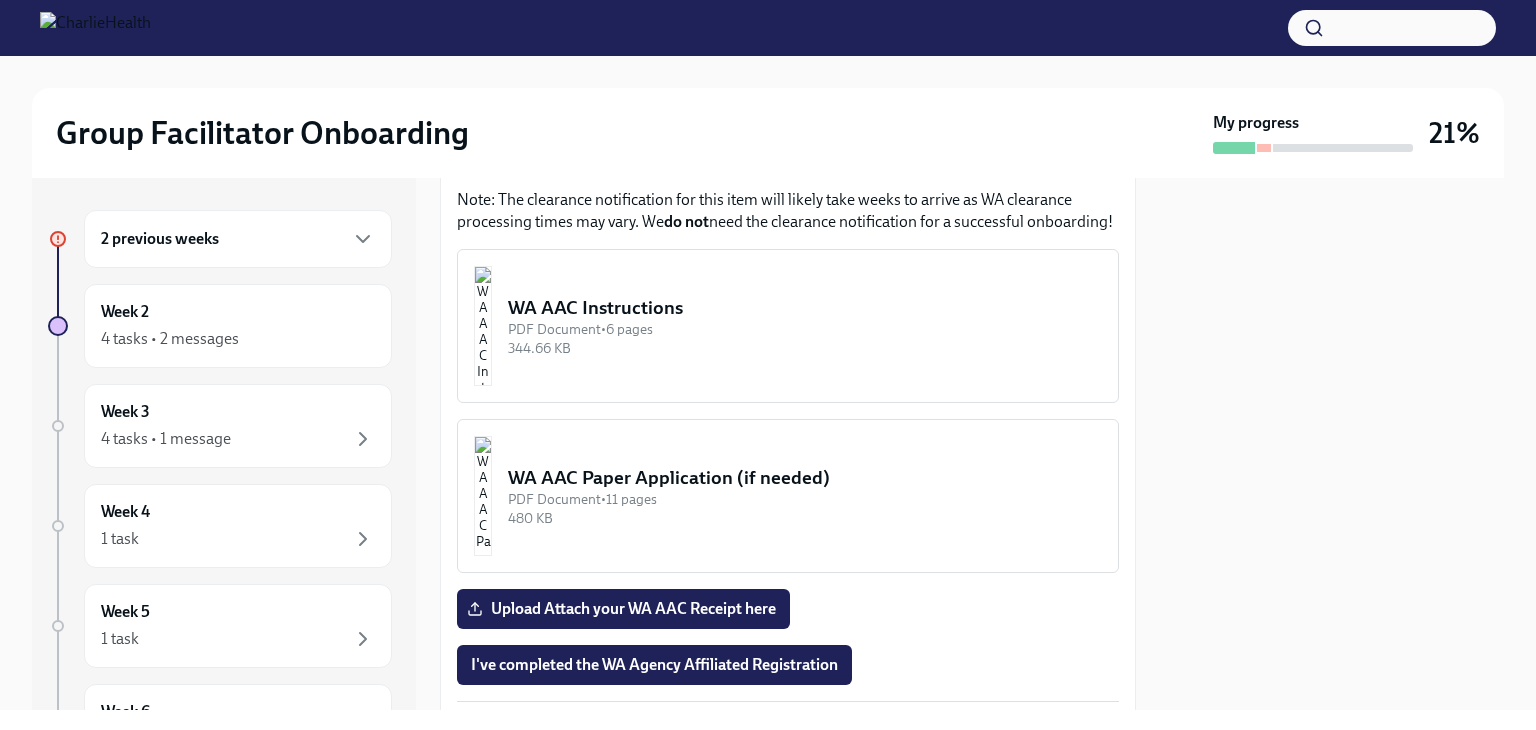 scroll, scrollTop: 1758, scrollLeft: 0, axis: vertical 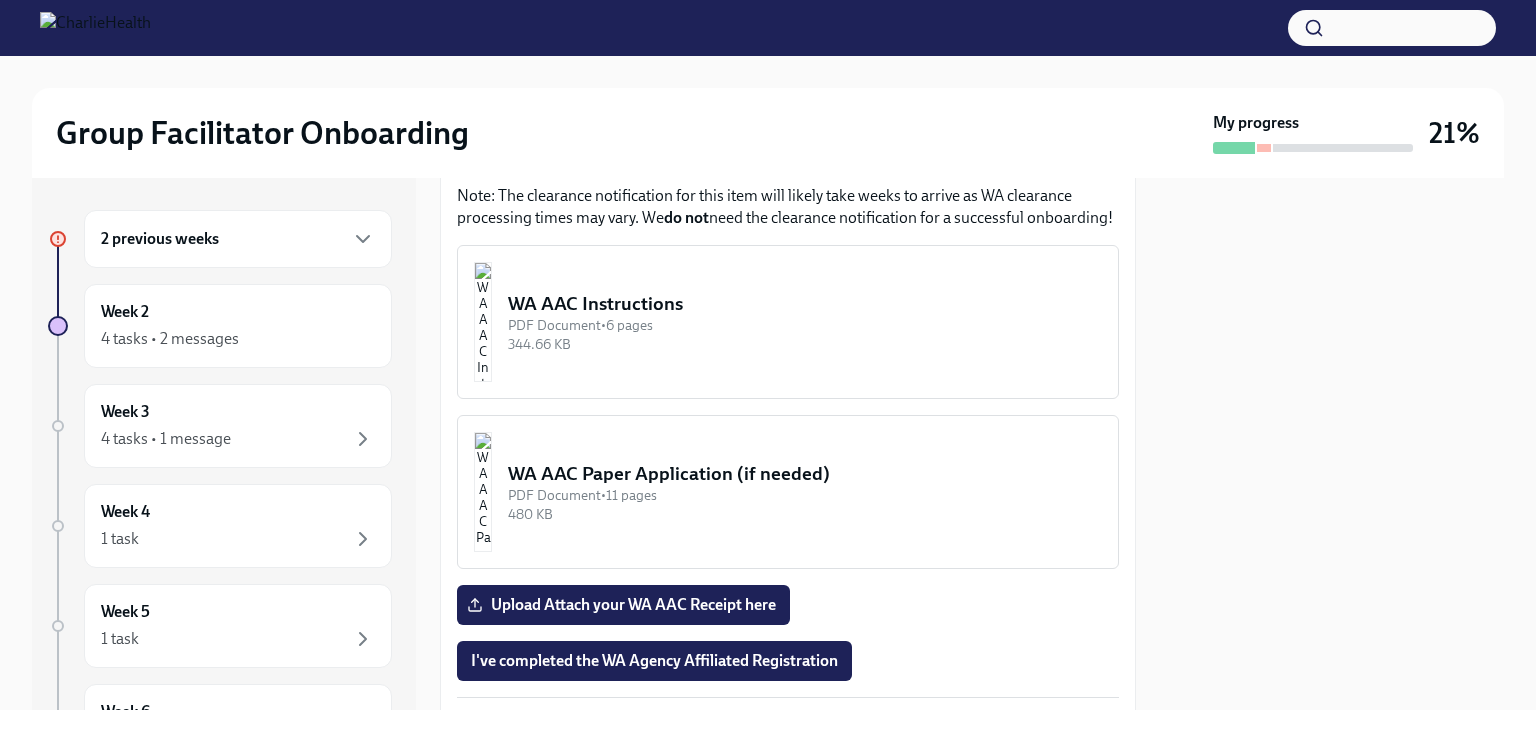 drag, startPoint x: 568, startPoint y: 283, endPoint x: 507, endPoint y: 271, distance: 62.169125 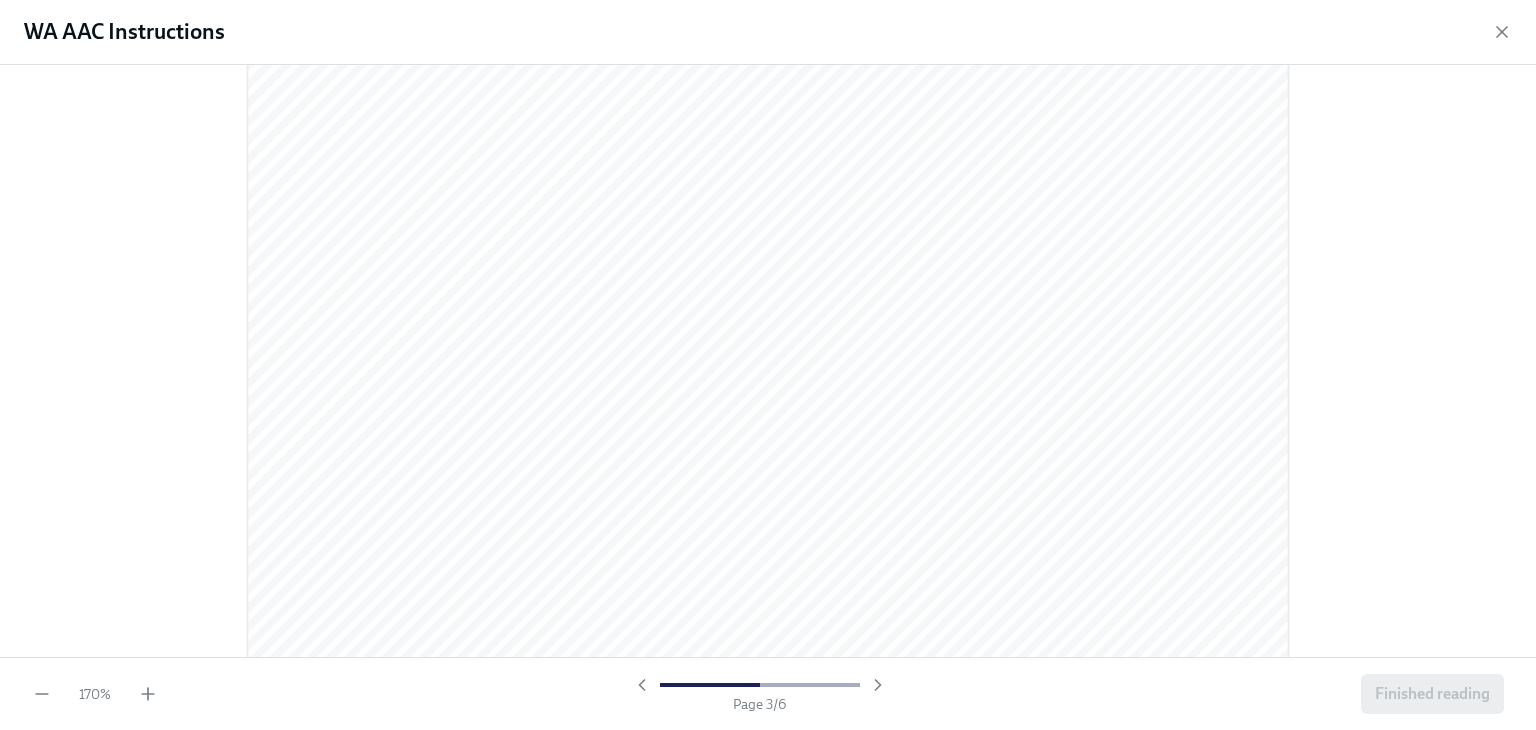 scroll, scrollTop: 2916, scrollLeft: 0, axis: vertical 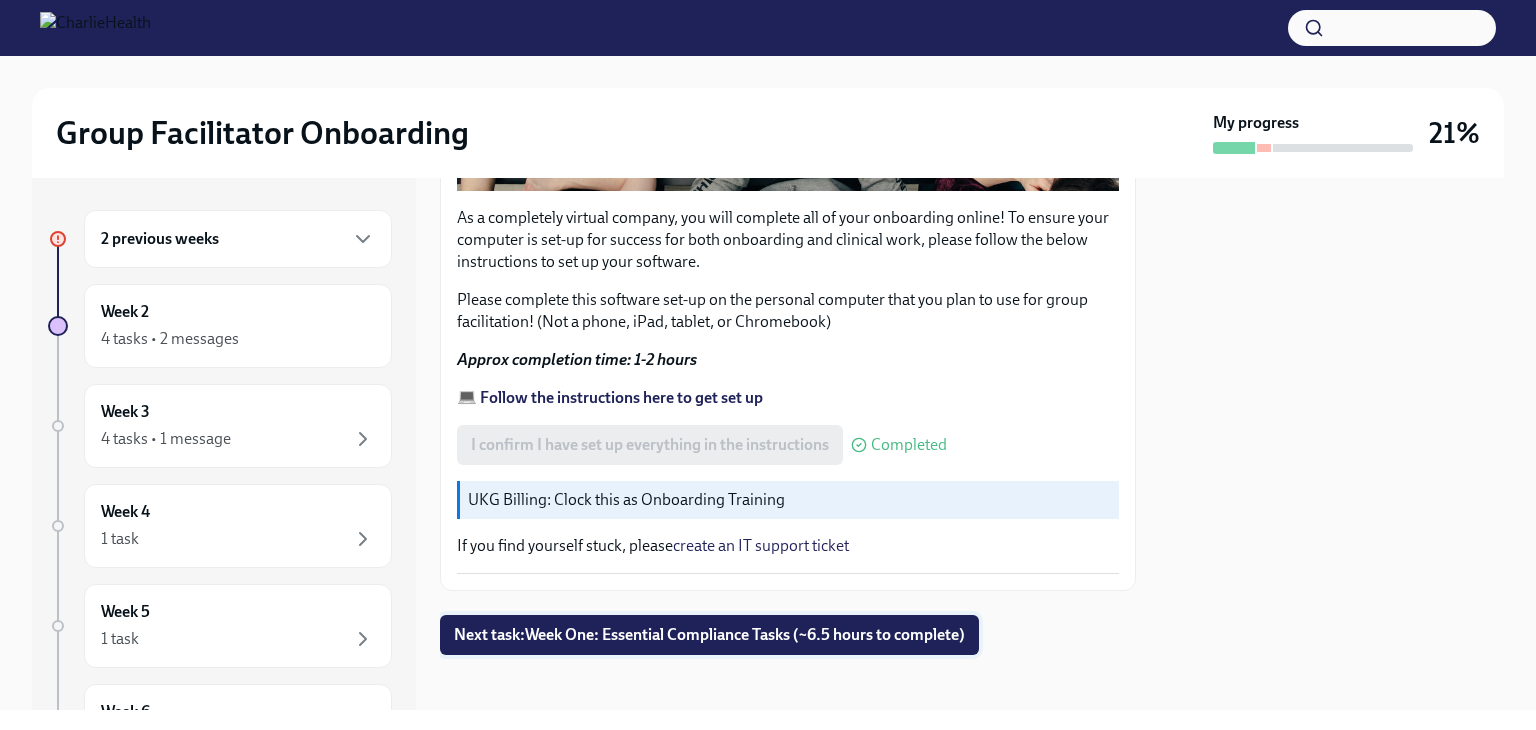 click on "Next task :  Week One: Essential Compliance Tasks (~6.5 hours to complete)" at bounding box center (709, 635) 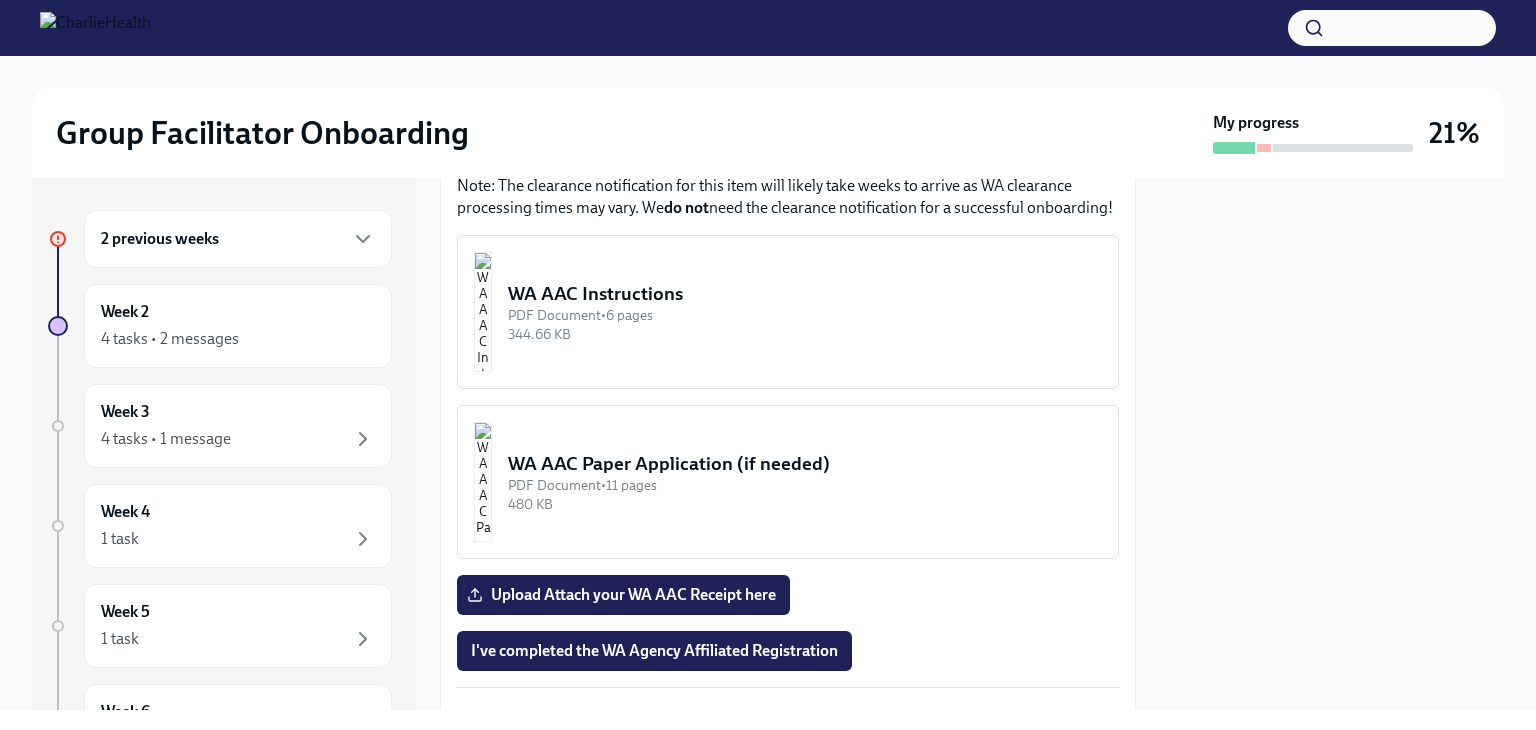 scroll, scrollTop: 1774, scrollLeft: 0, axis: vertical 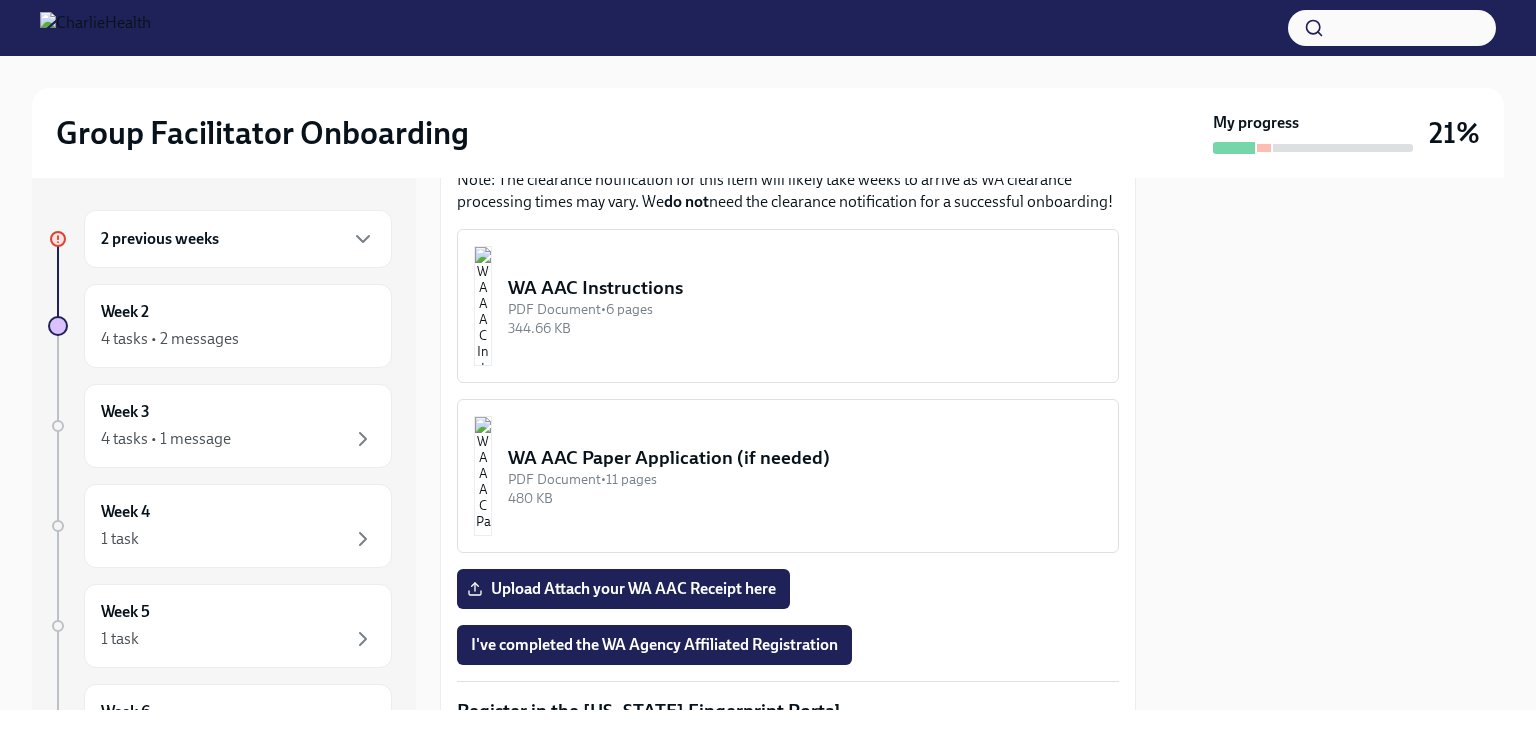 drag, startPoint x: 644, startPoint y: 429, endPoint x: 597, endPoint y: 397, distance: 56.859474 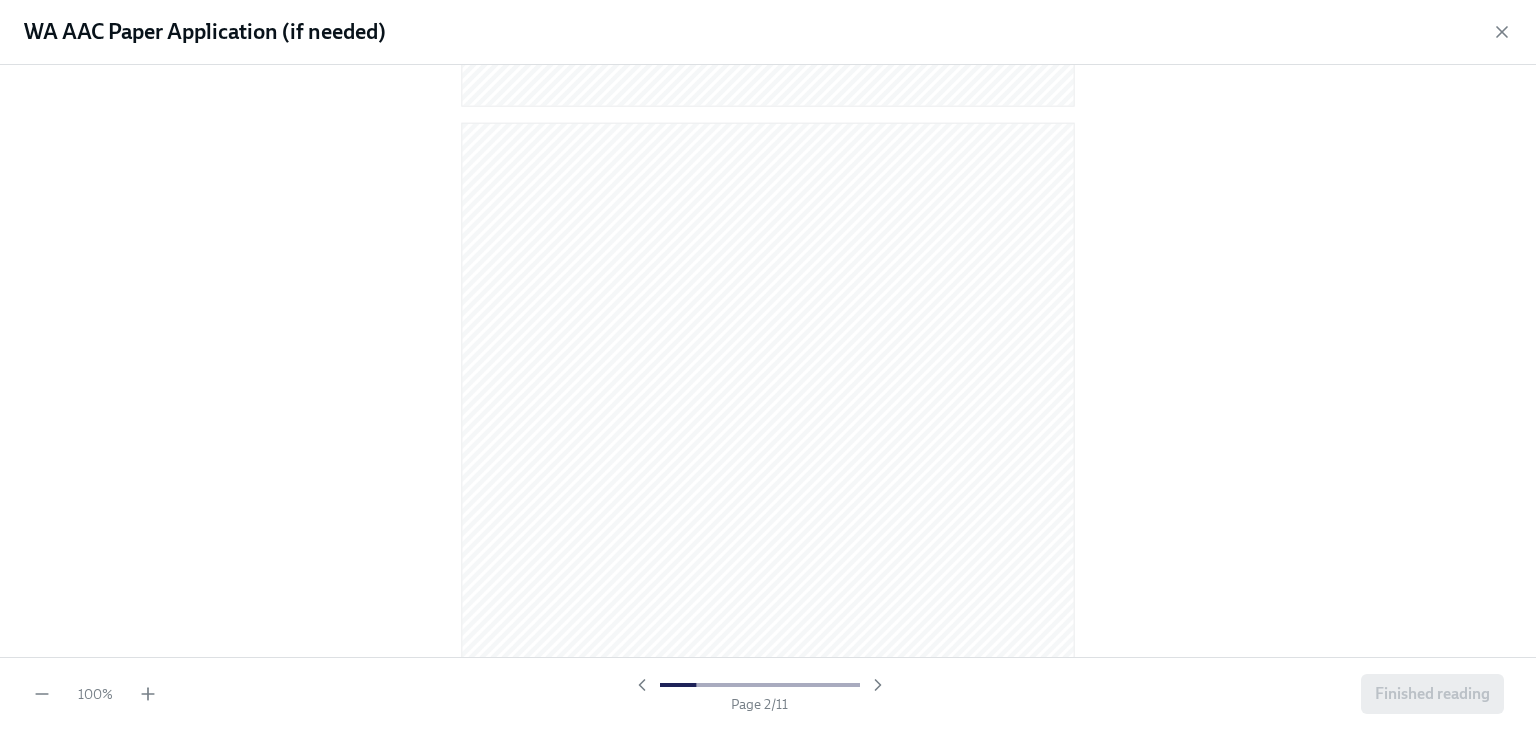 scroll, scrollTop: 787, scrollLeft: 0, axis: vertical 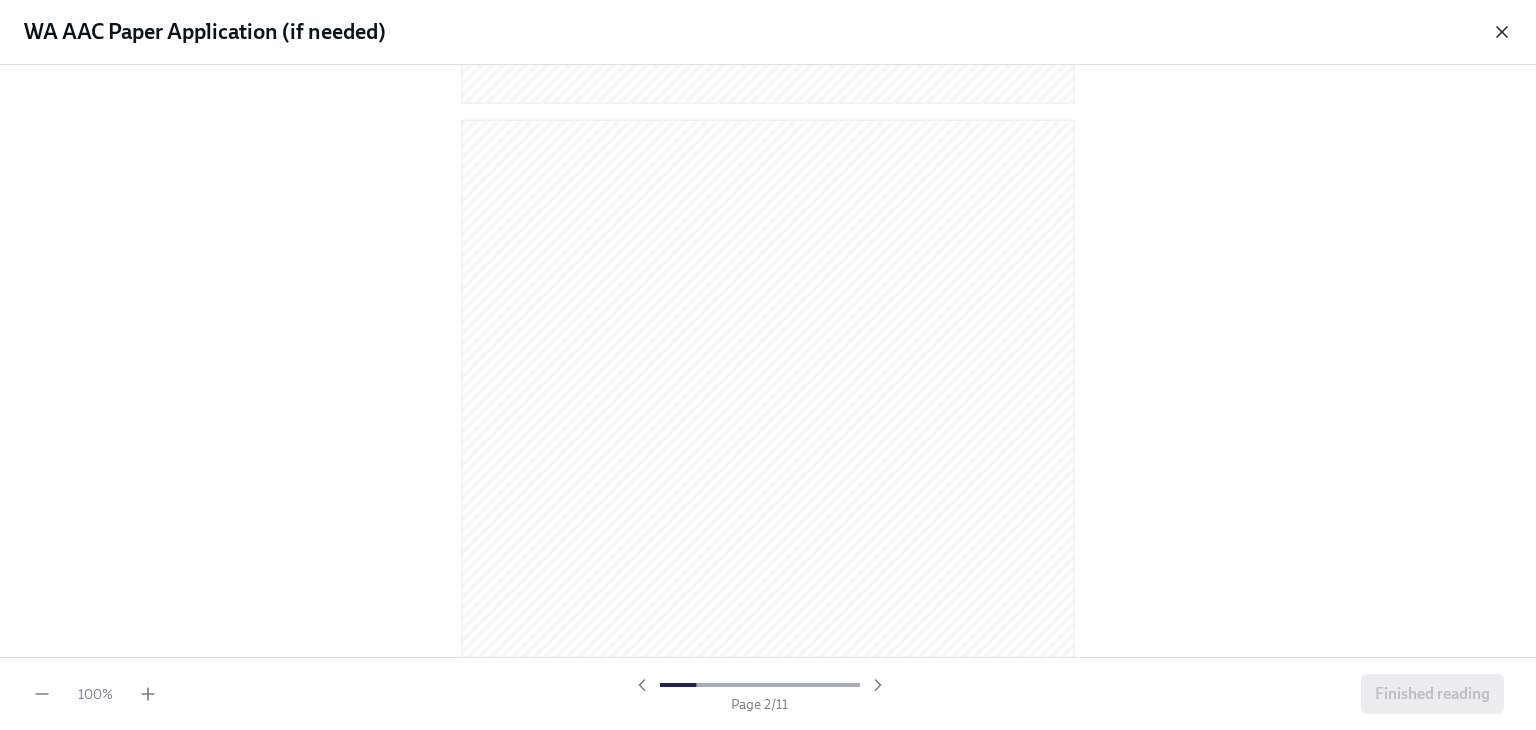 click 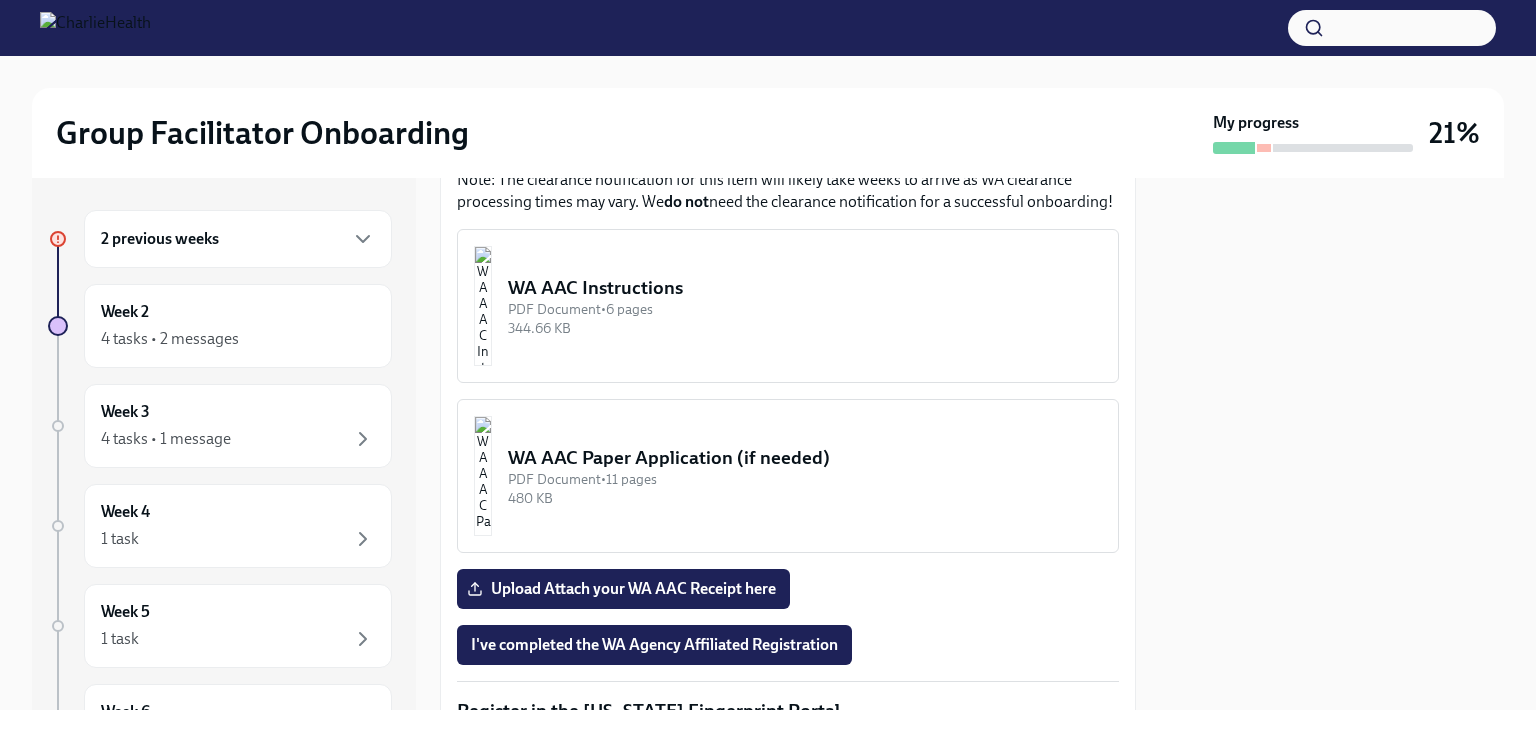 click on "PDF Document  •  6 pages" at bounding box center (805, 309) 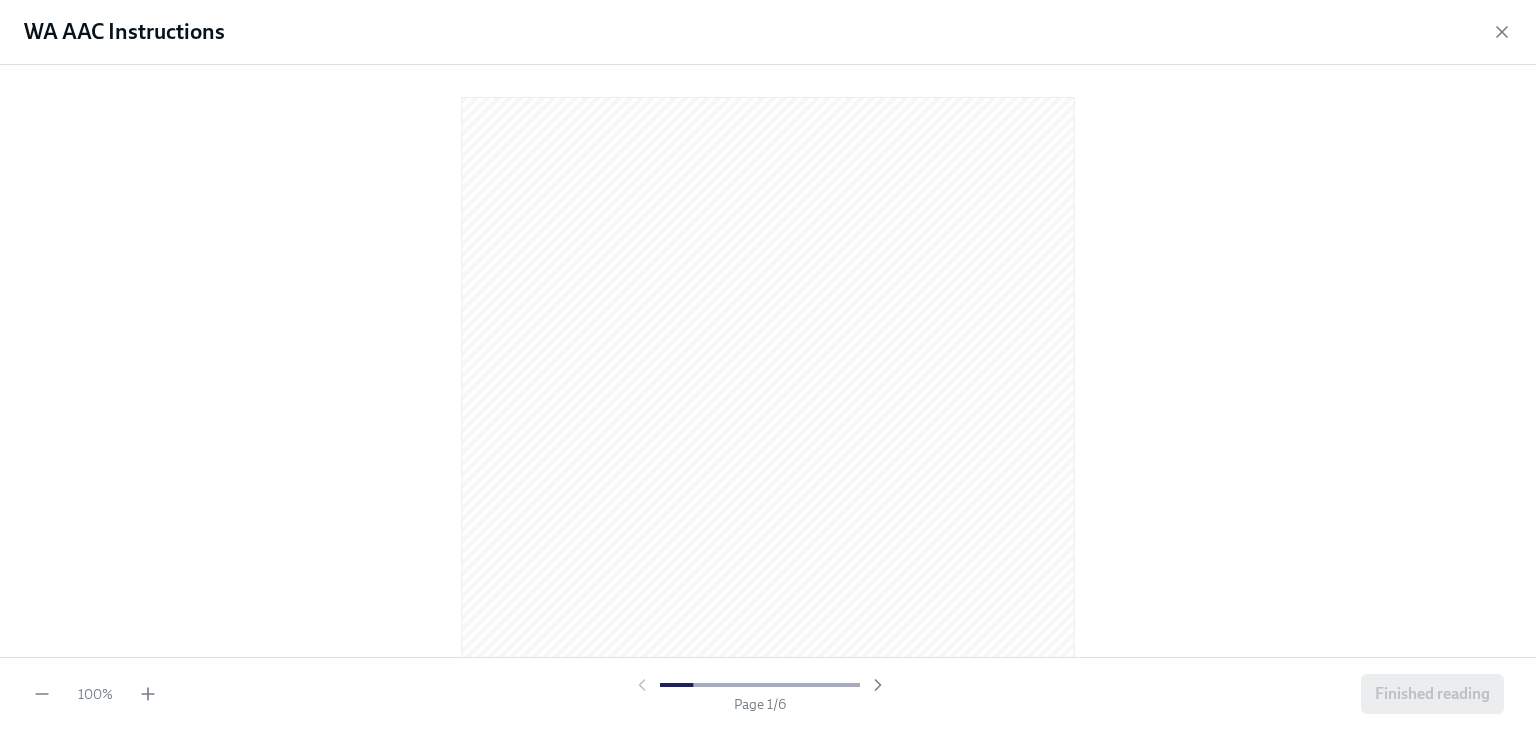 drag, startPoint x: 1336, startPoint y: 155, endPoint x: 1116, endPoint y: 389, distance: 321.17908 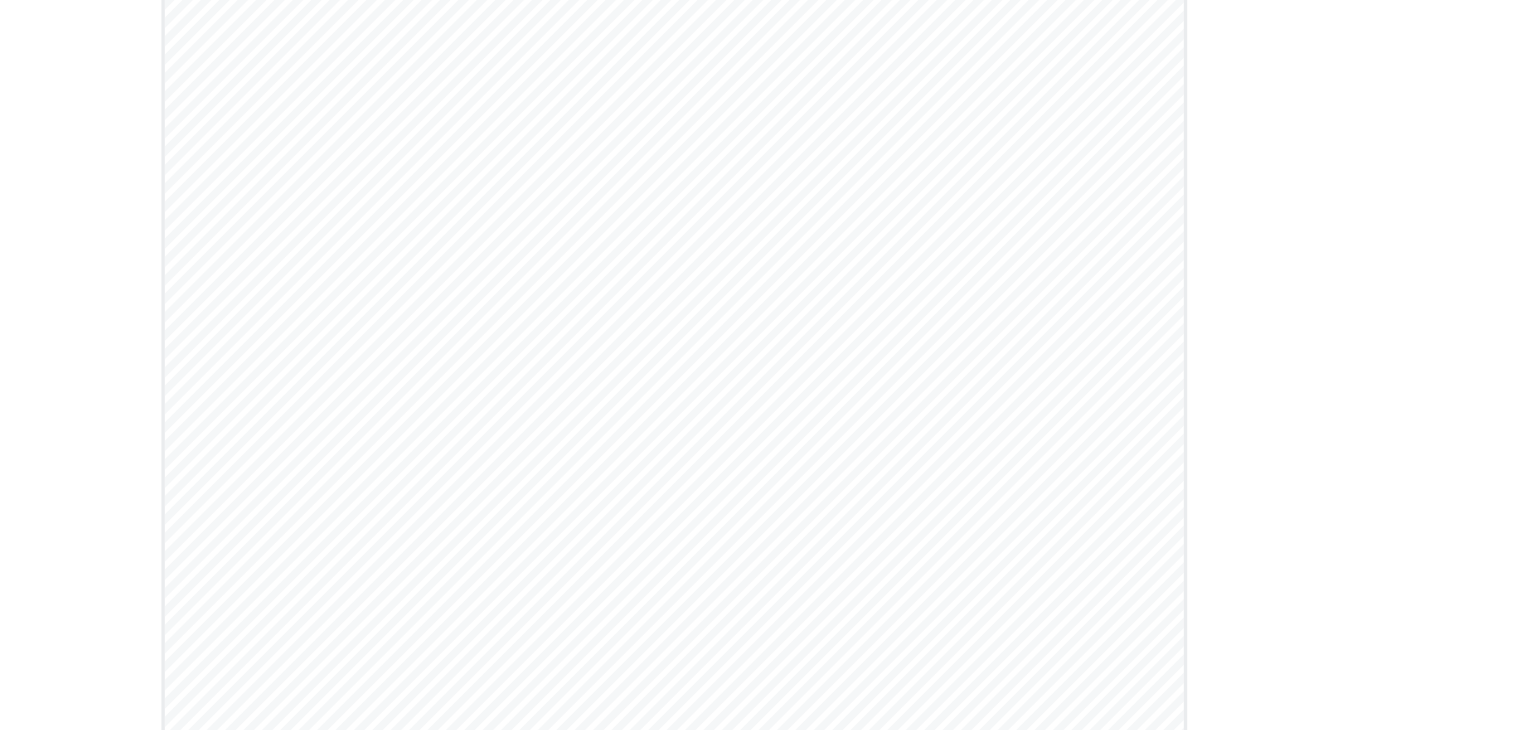 scroll, scrollTop: 187, scrollLeft: 0, axis: vertical 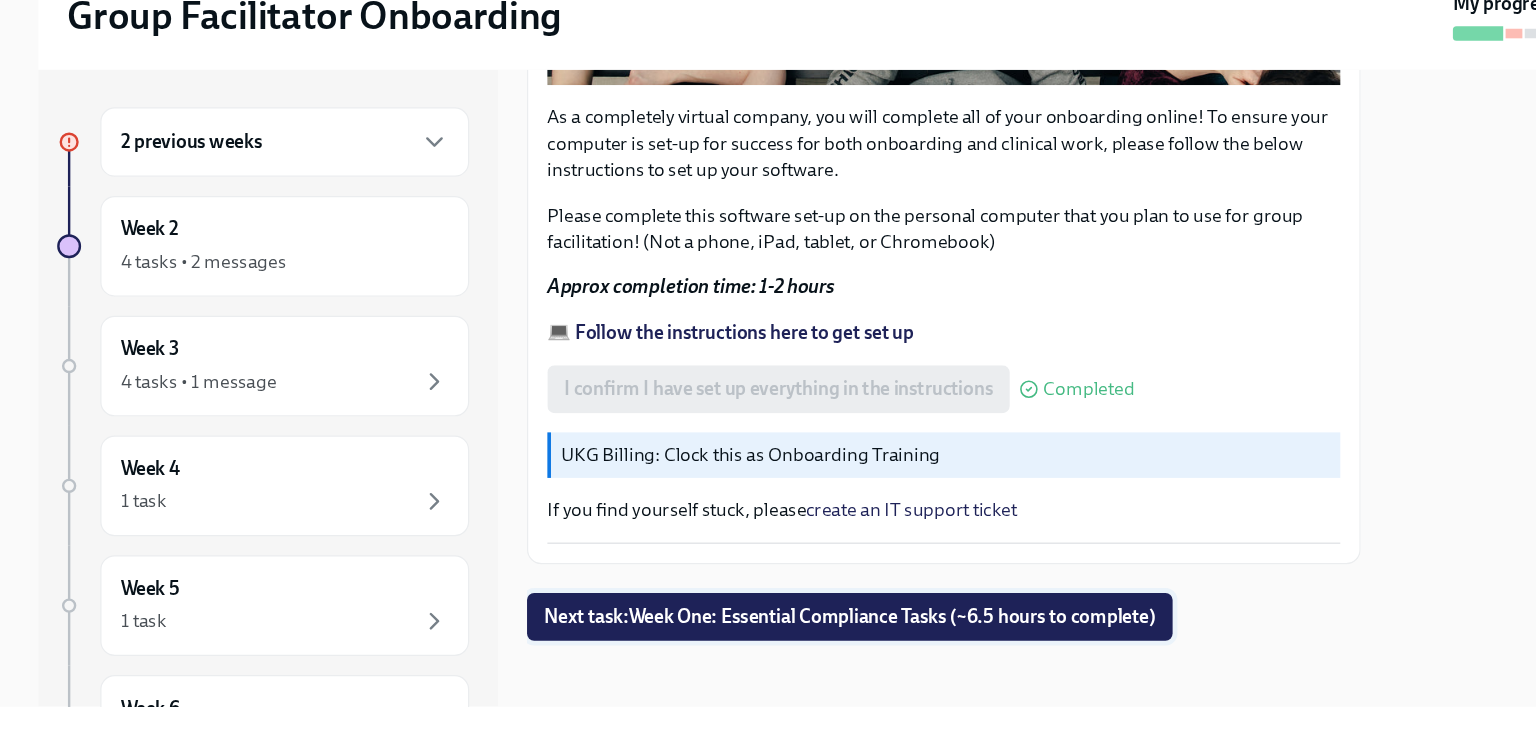 click on "Next task :  Week One: Essential Compliance Tasks (~6.5 hours to complete)" at bounding box center [709, 635] 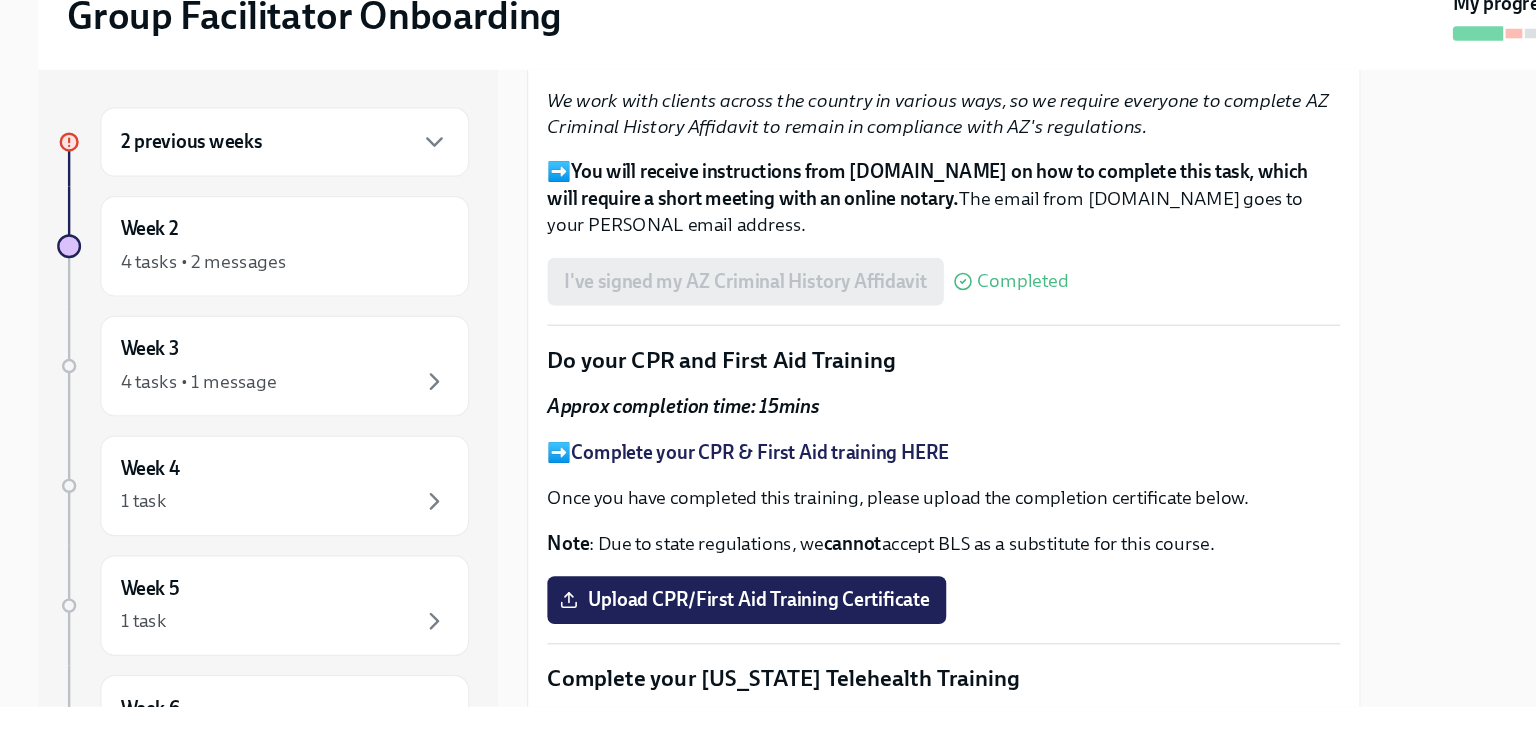 scroll, scrollTop: 2644, scrollLeft: 0, axis: vertical 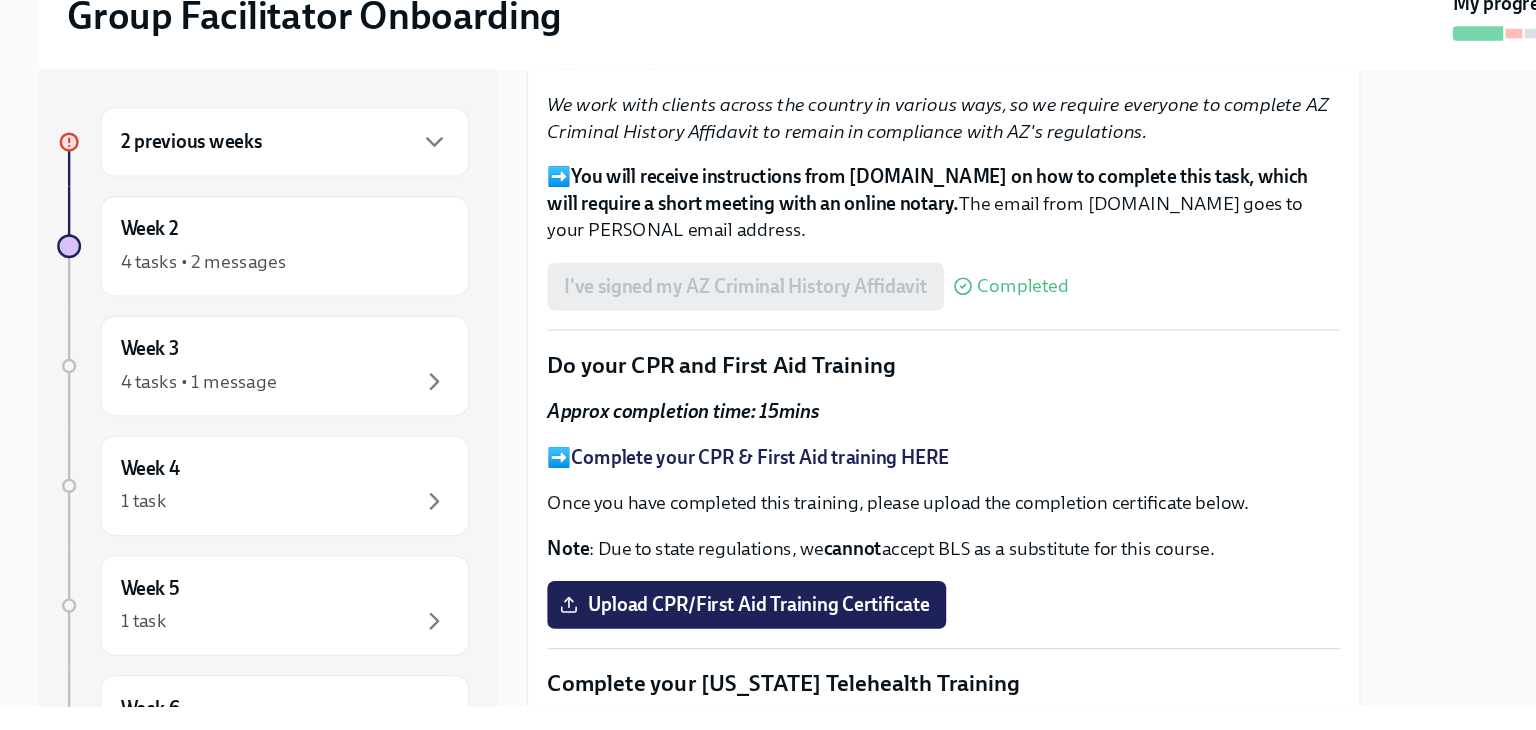 click on "Complete your CPR & First Aid training HERE" at bounding box center [634, 501] 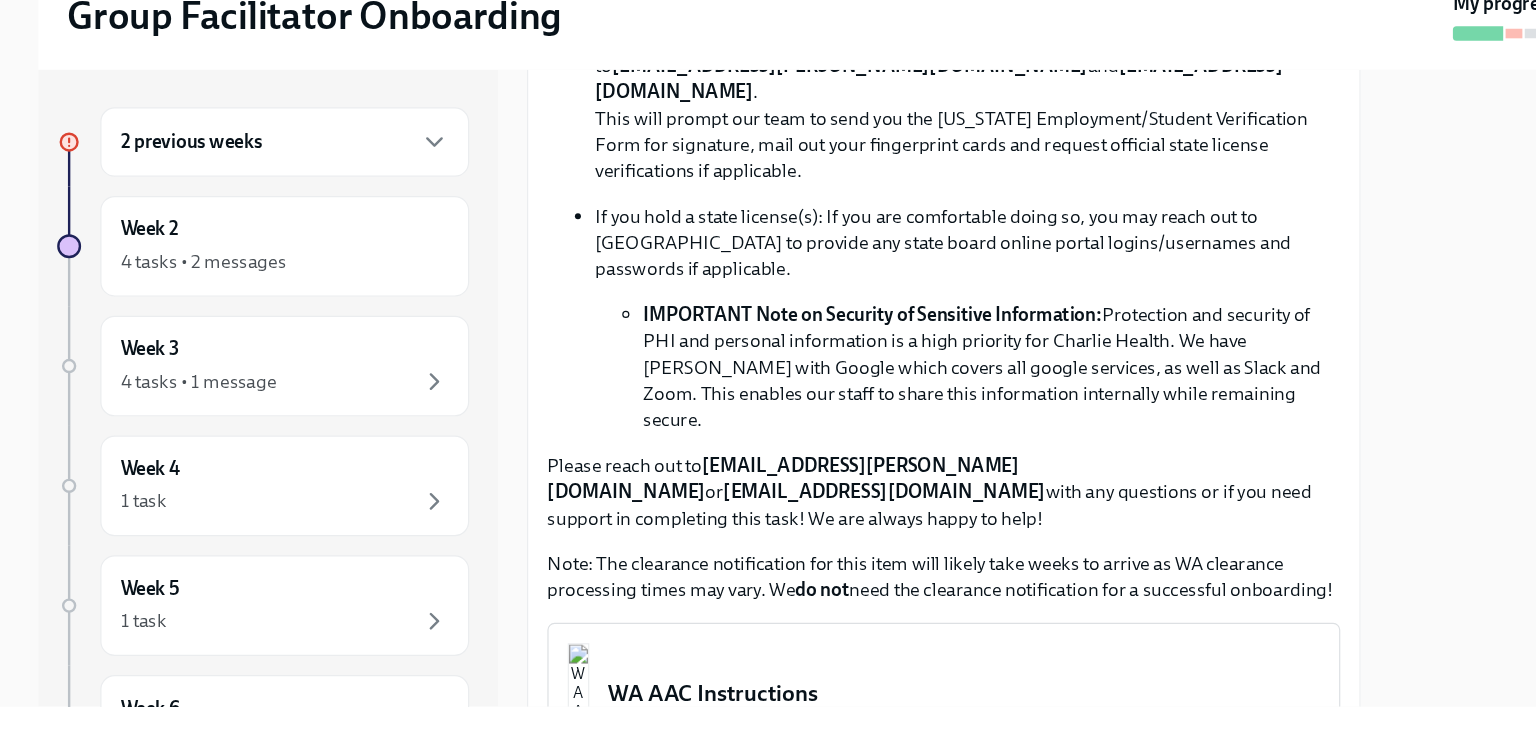 scroll, scrollTop: 1364, scrollLeft: 0, axis: vertical 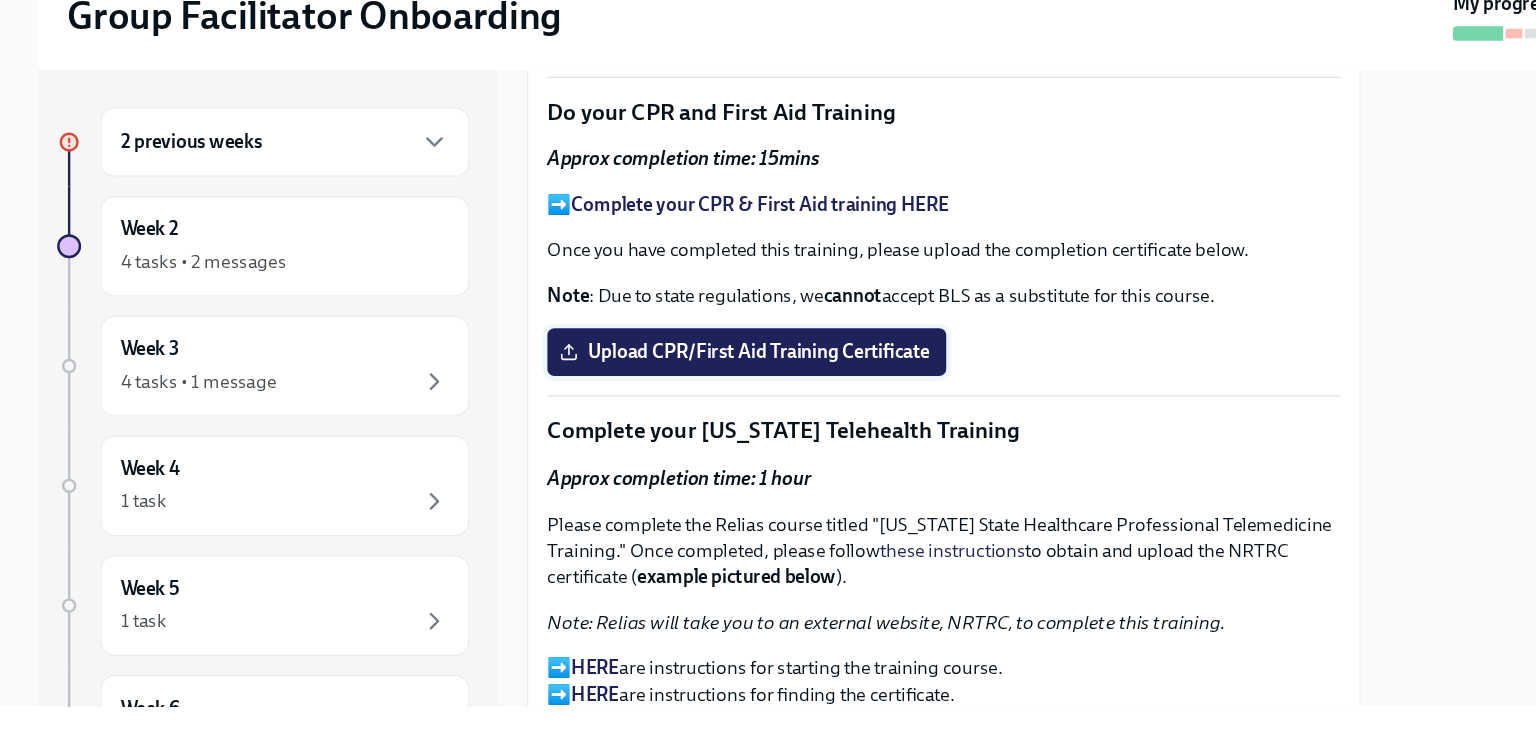 click on "Upload CPR/First Aid Training Certificate" at bounding box center [623, 414] 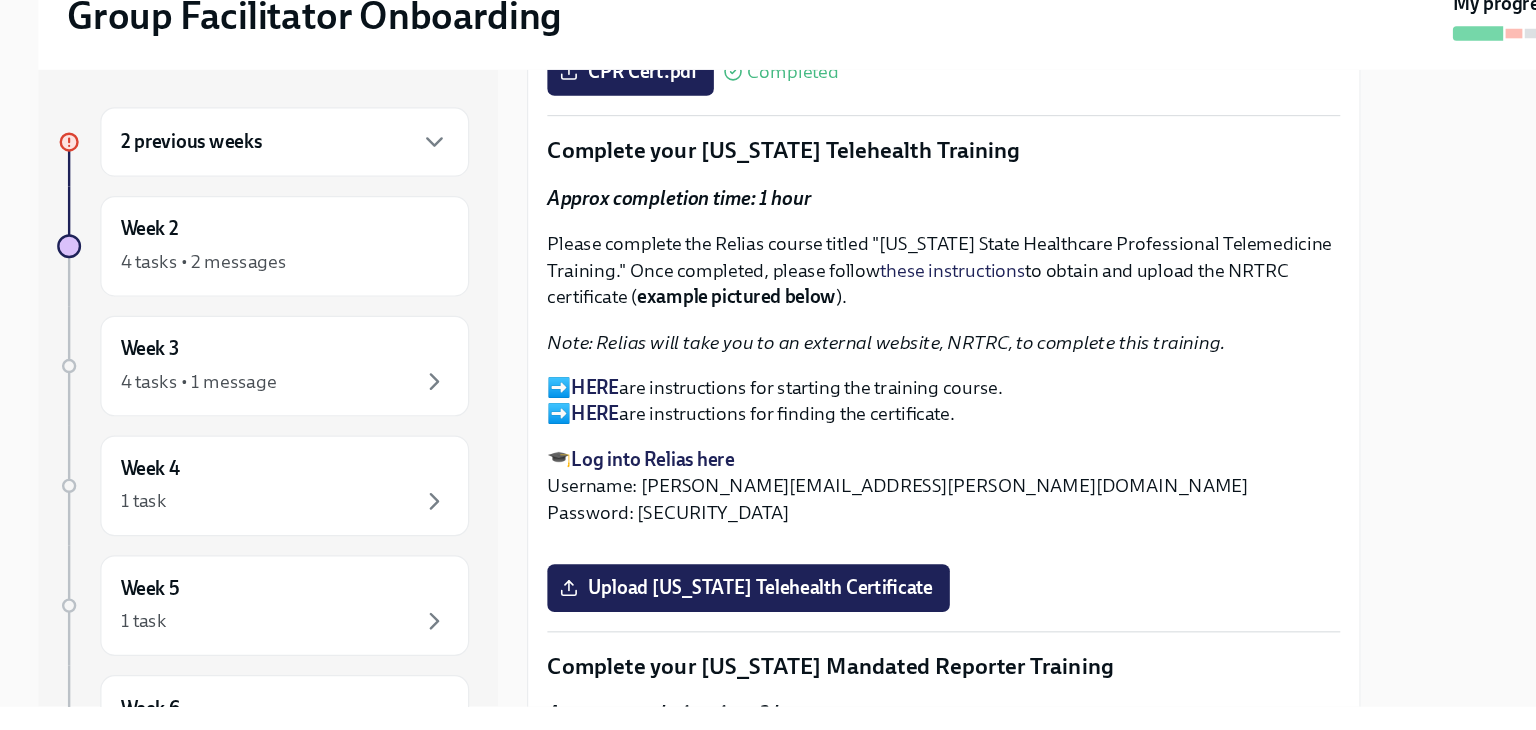 scroll, scrollTop: 3091, scrollLeft: 0, axis: vertical 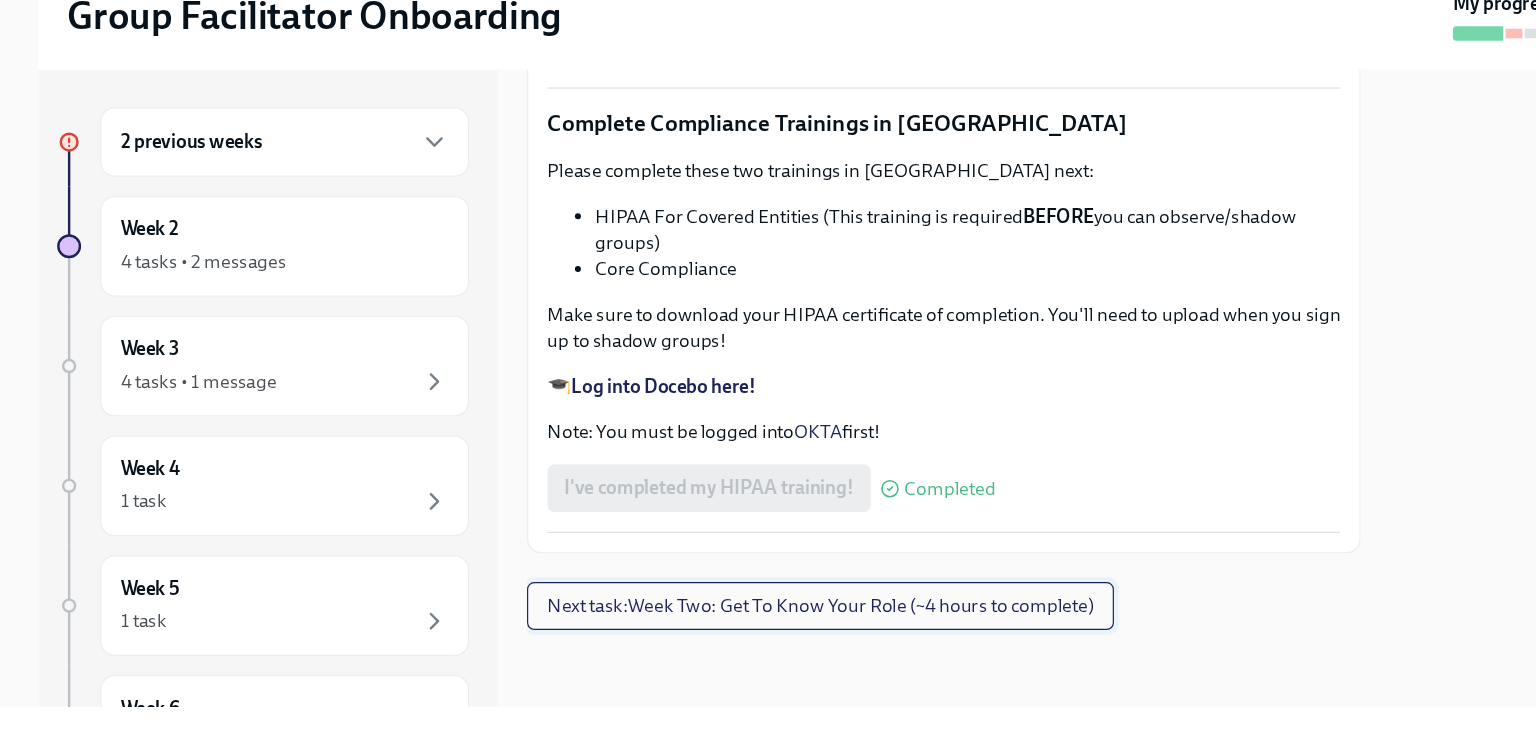 click on "Next task :  Week Two: Get To Know Your Role (~4 hours to complete)" at bounding box center [685, 626] 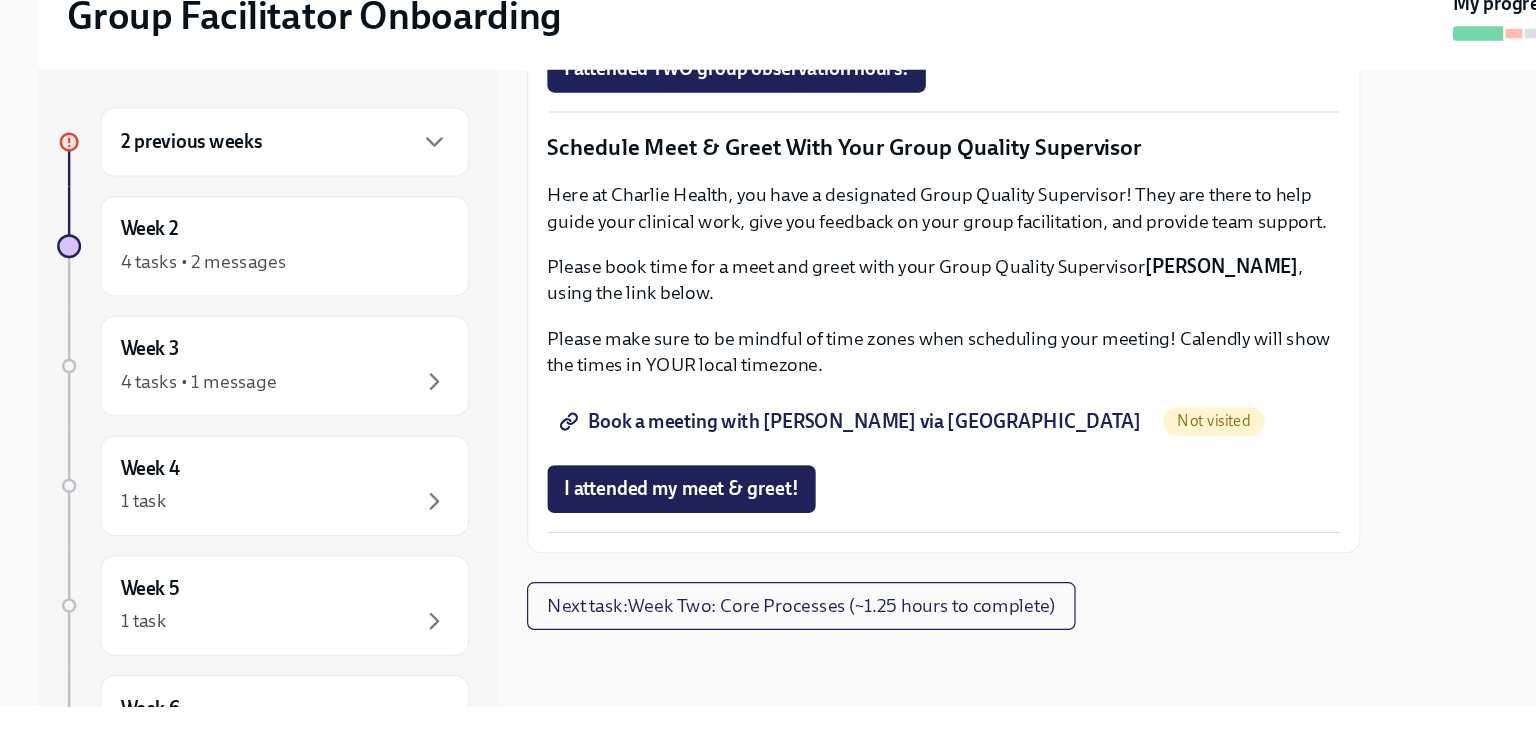 scroll, scrollTop: 2000, scrollLeft: 0, axis: vertical 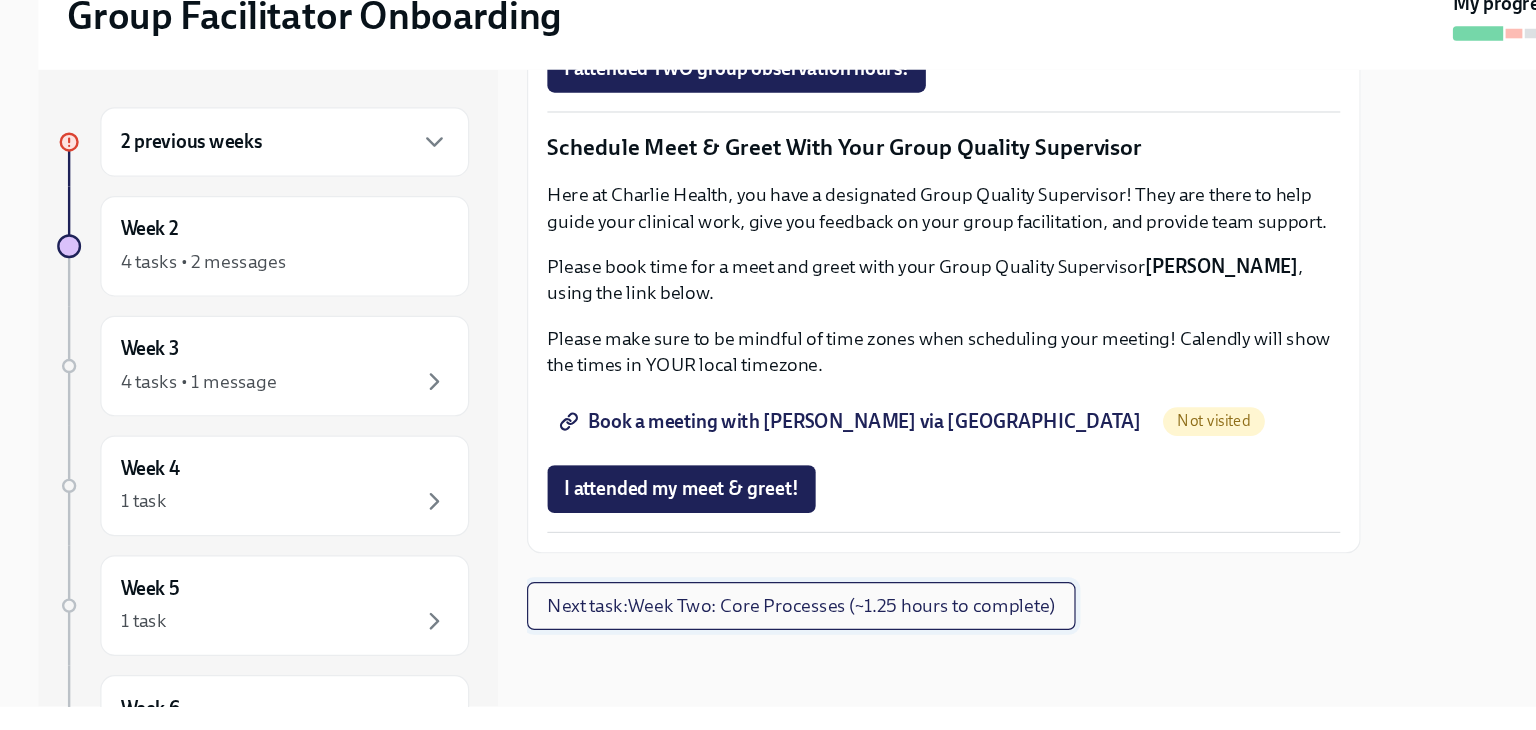 click on "Next task :  Week Two: Core Processes (~1.25 hours to complete)" at bounding box center [669, 626] 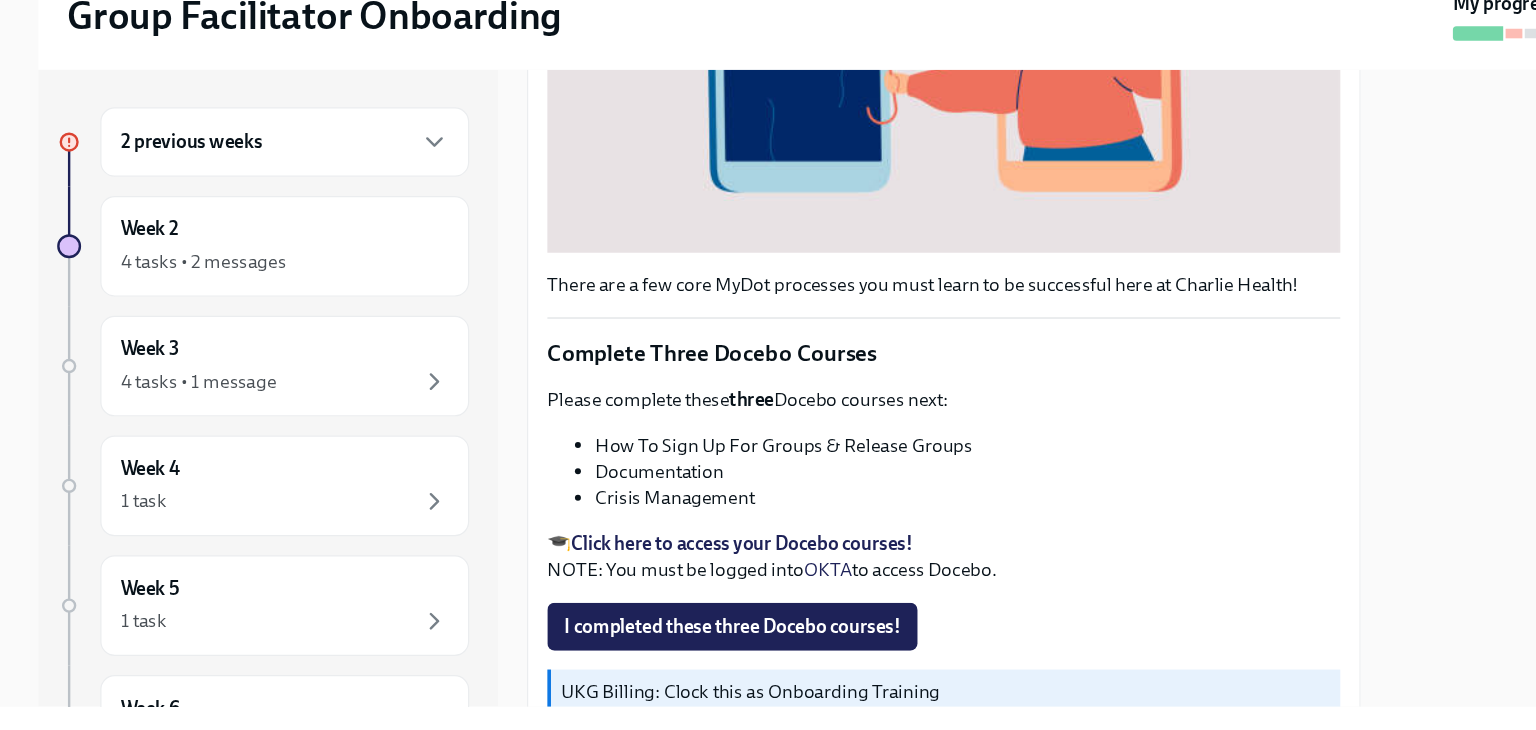 scroll, scrollTop: 718, scrollLeft: 0, axis: vertical 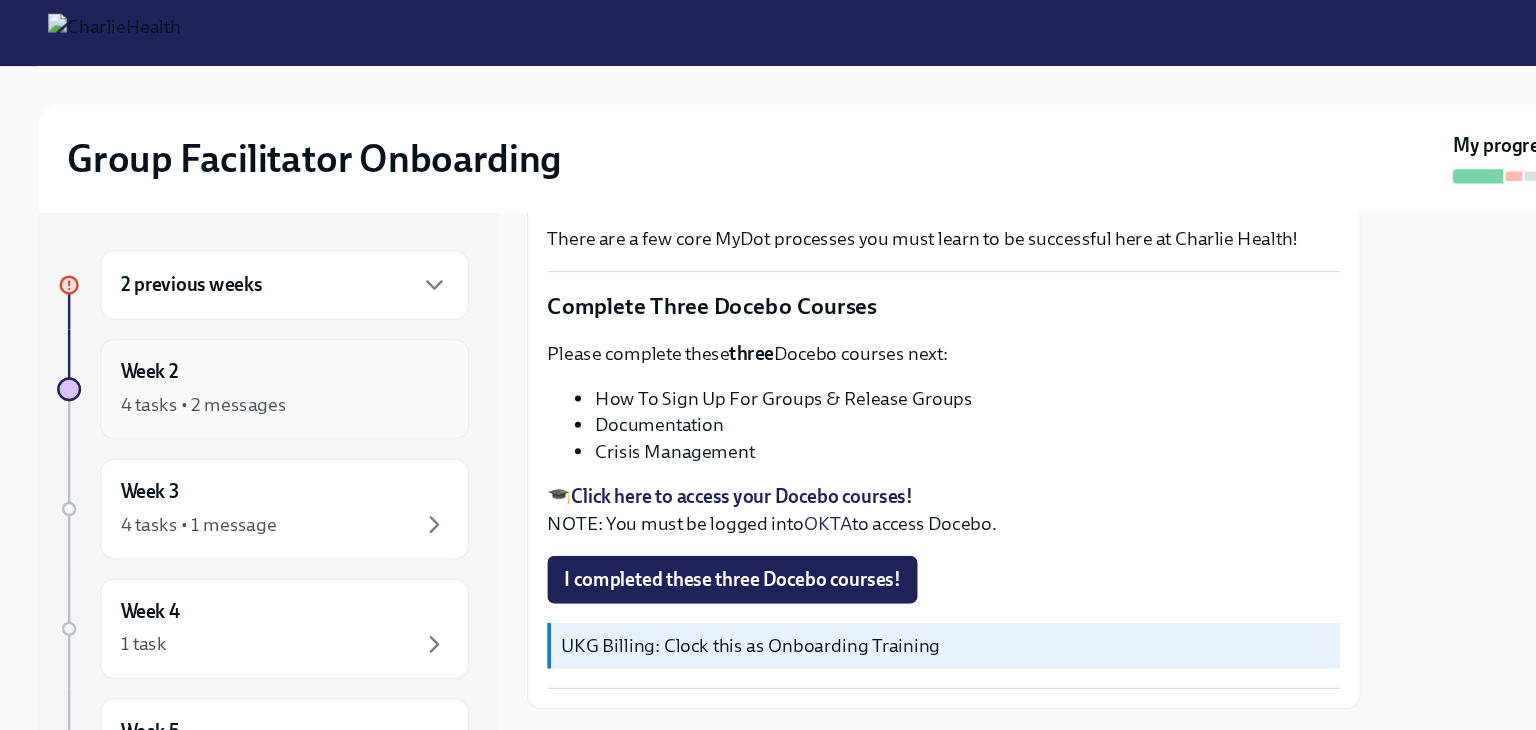 click on "Week 2 4 tasks • 2 messages" at bounding box center (238, 326) 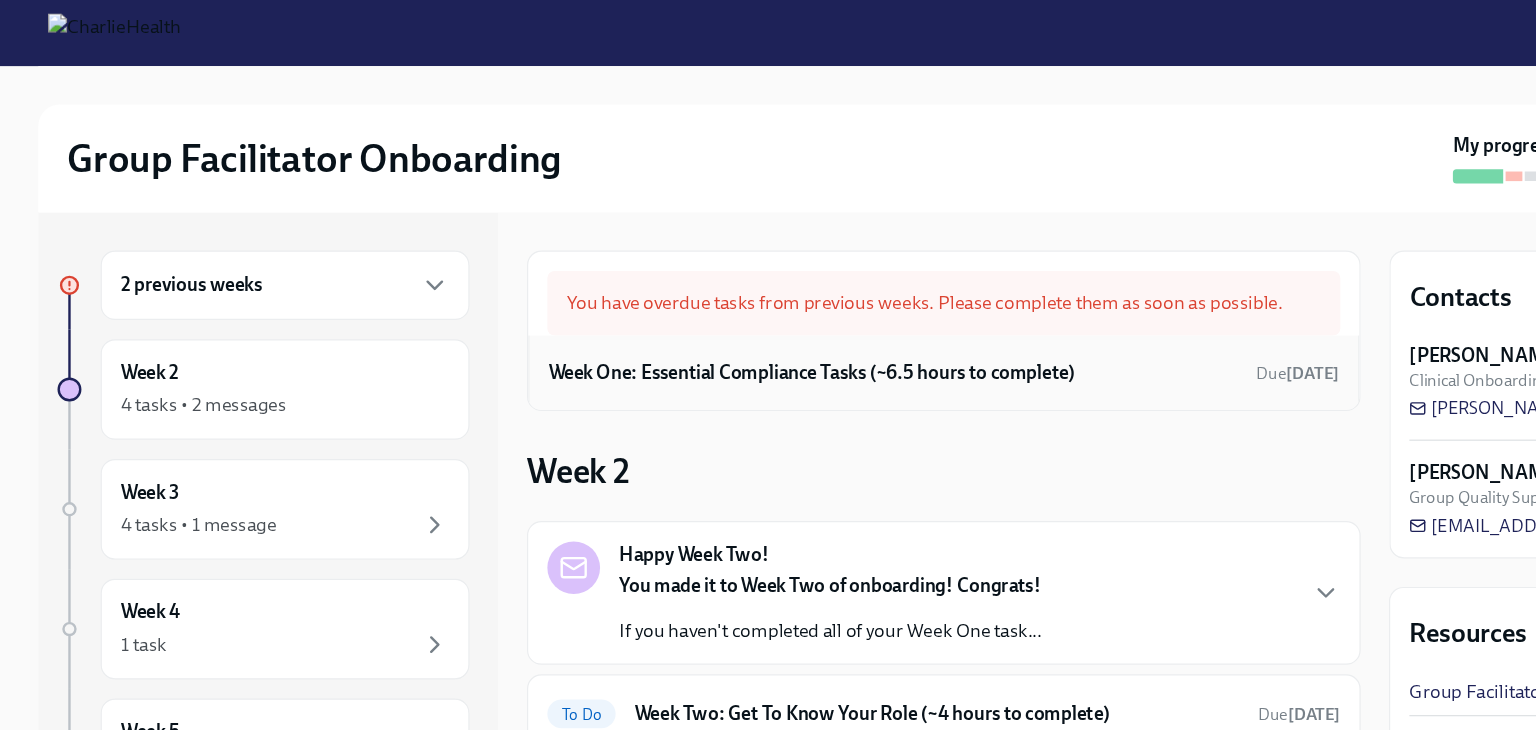 click on "Week One: Essential Compliance Tasks (~6.5 hours to complete)" at bounding box center (678, 312) 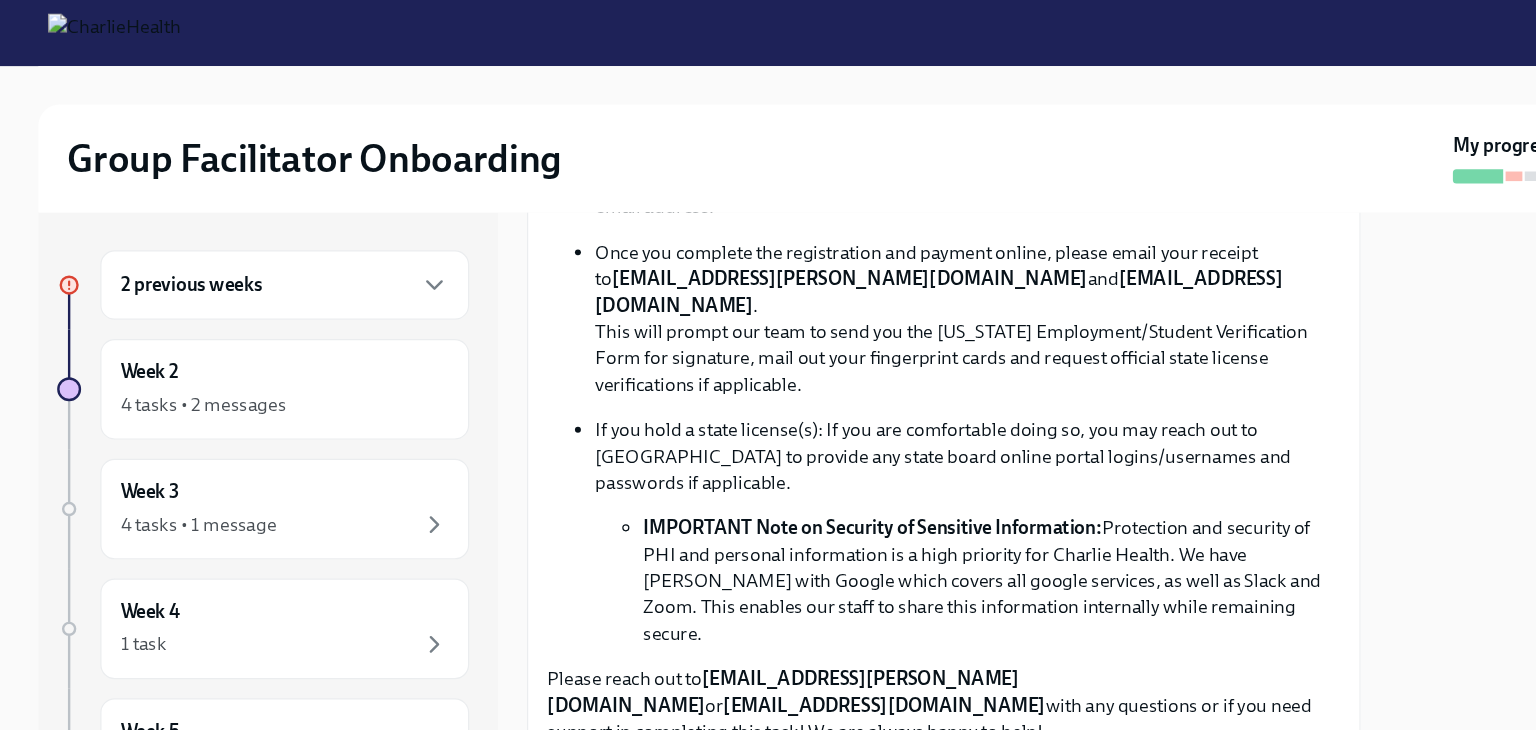 scroll, scrollTop: 1301, scrollLeft: 0, axis: vertical 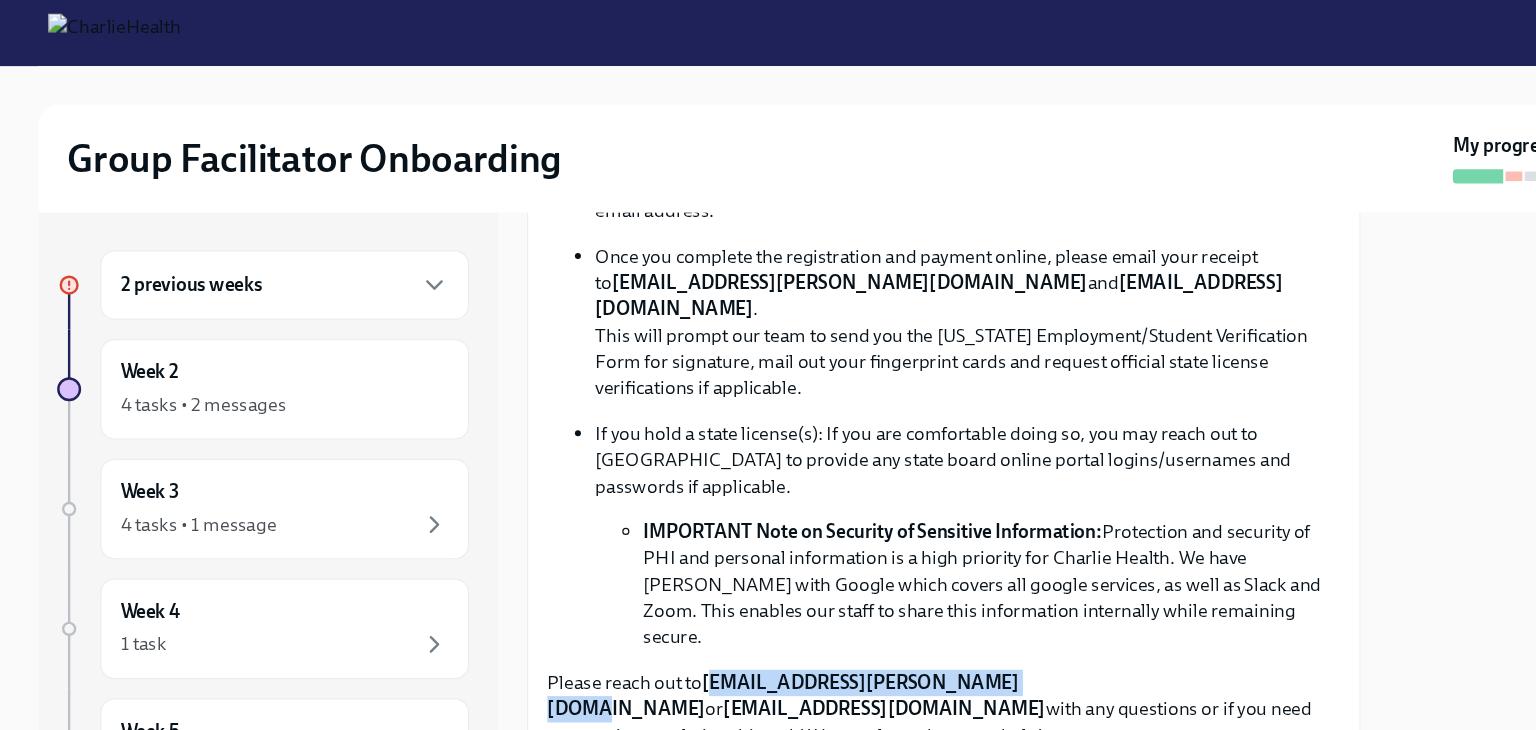 drag, startPoint x: 595, startPoint y: 518, endPoint x: 843, endPoint y: 503, distance: 248.45322 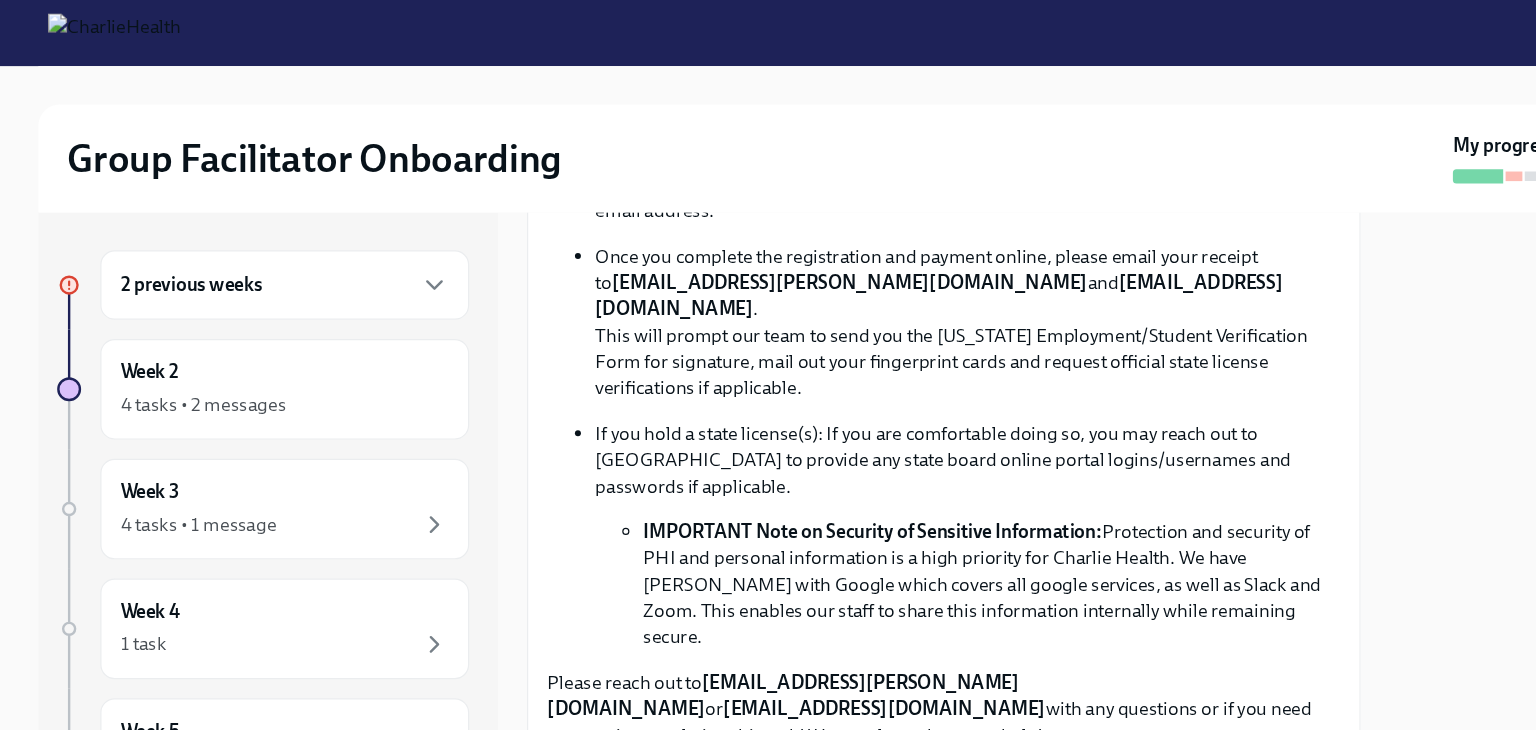 drag, startPoint x: 775, startPoint y: 533, endPoint x: 599, endPoint y: 522, distance: 176.34341 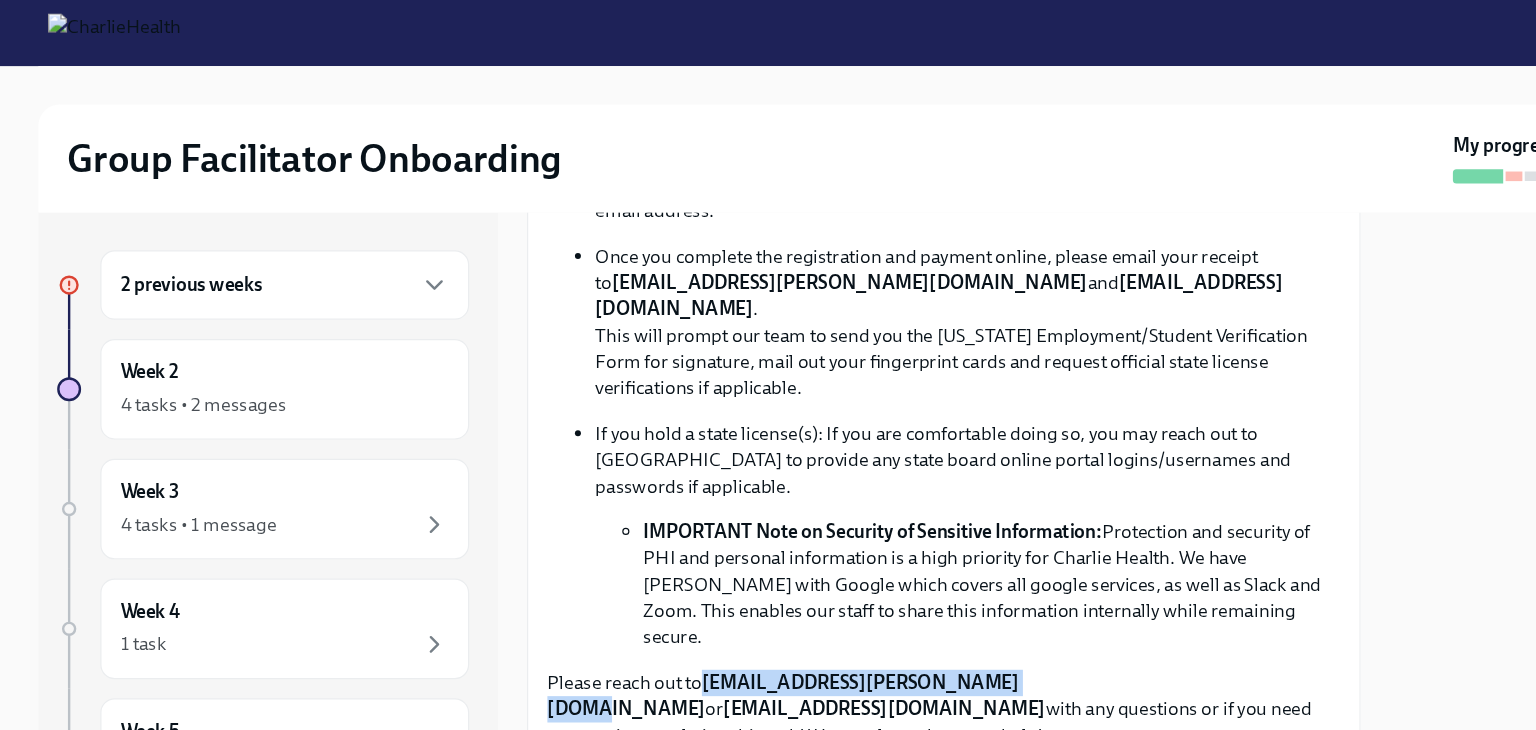 drag, startPoint x: 592, startPoint y: 520, endPoint x: 844, endPoint y: 520, distance: 252 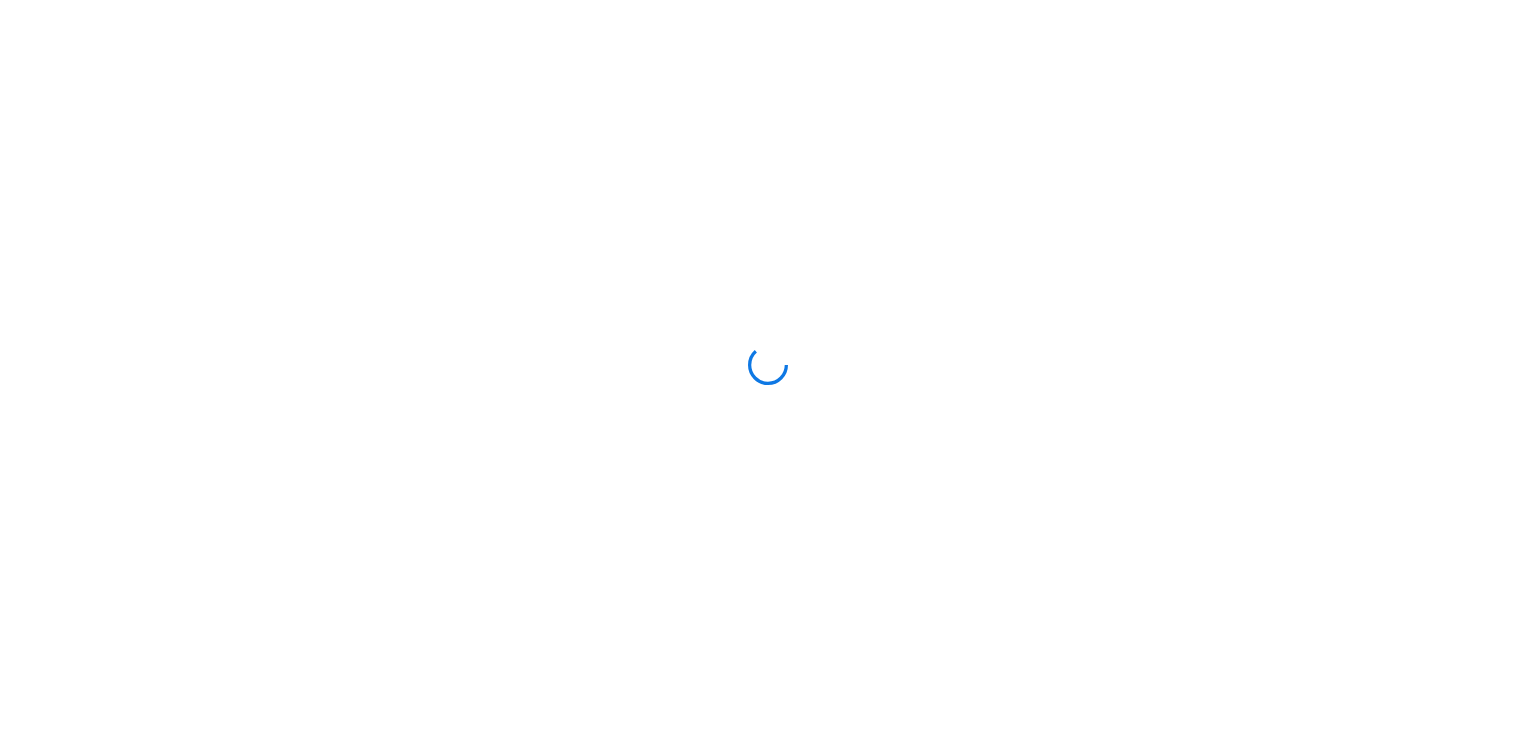 scroll, scrollTop: 0, scrollLeft: 0, axis: both 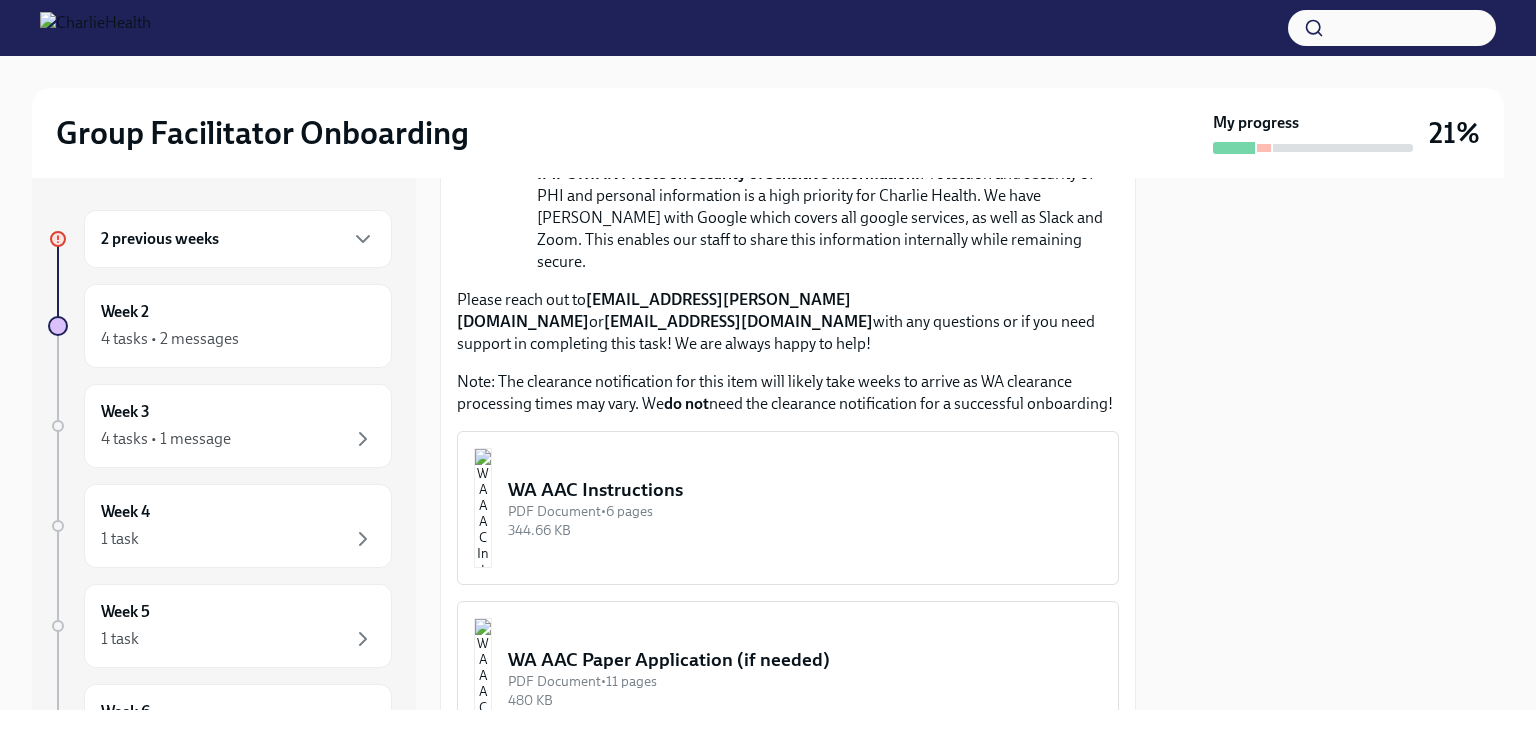 click on "WA AAC Instructions" at bounding box center (805, 490) 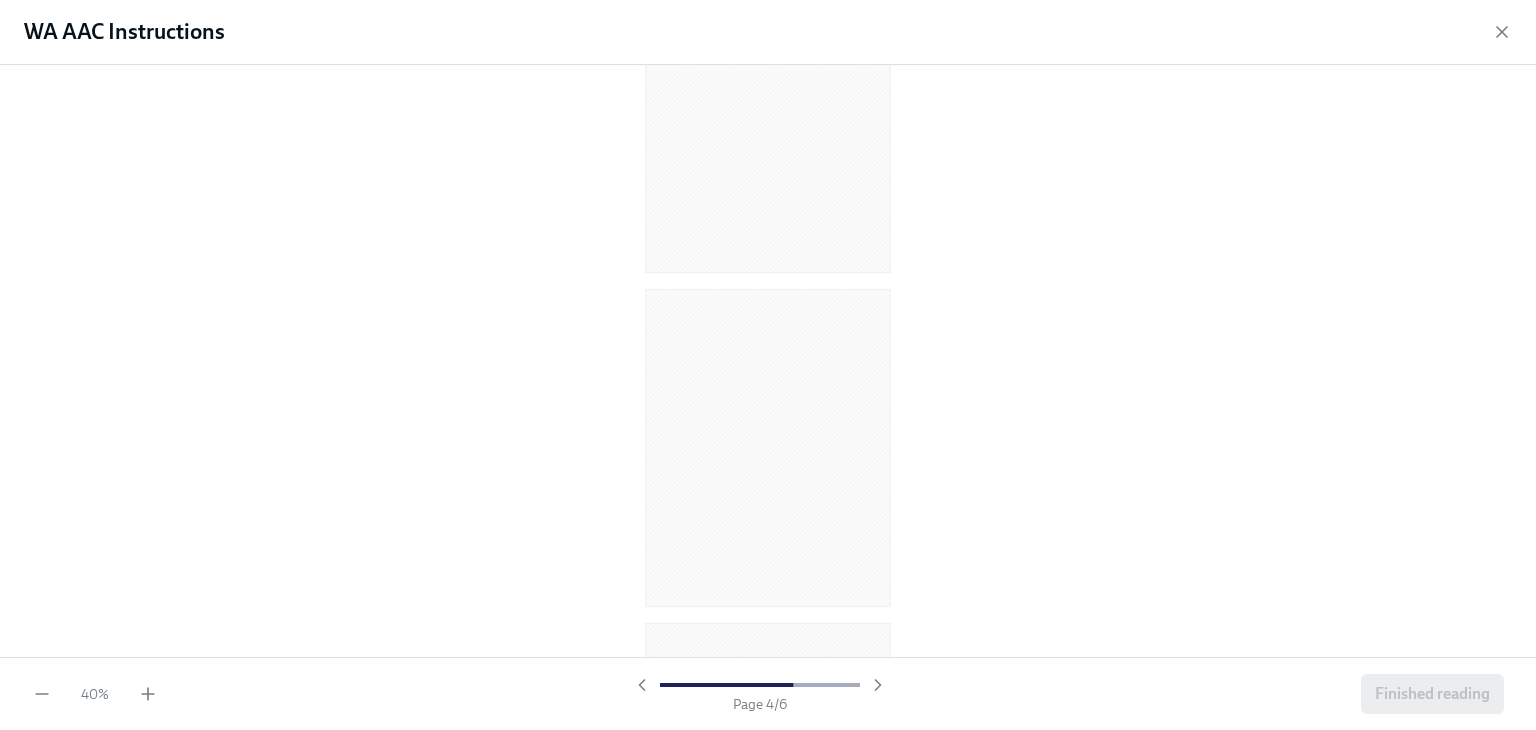 scroll, scrollTop: 804, scrollLeft: 0, axis: vertical 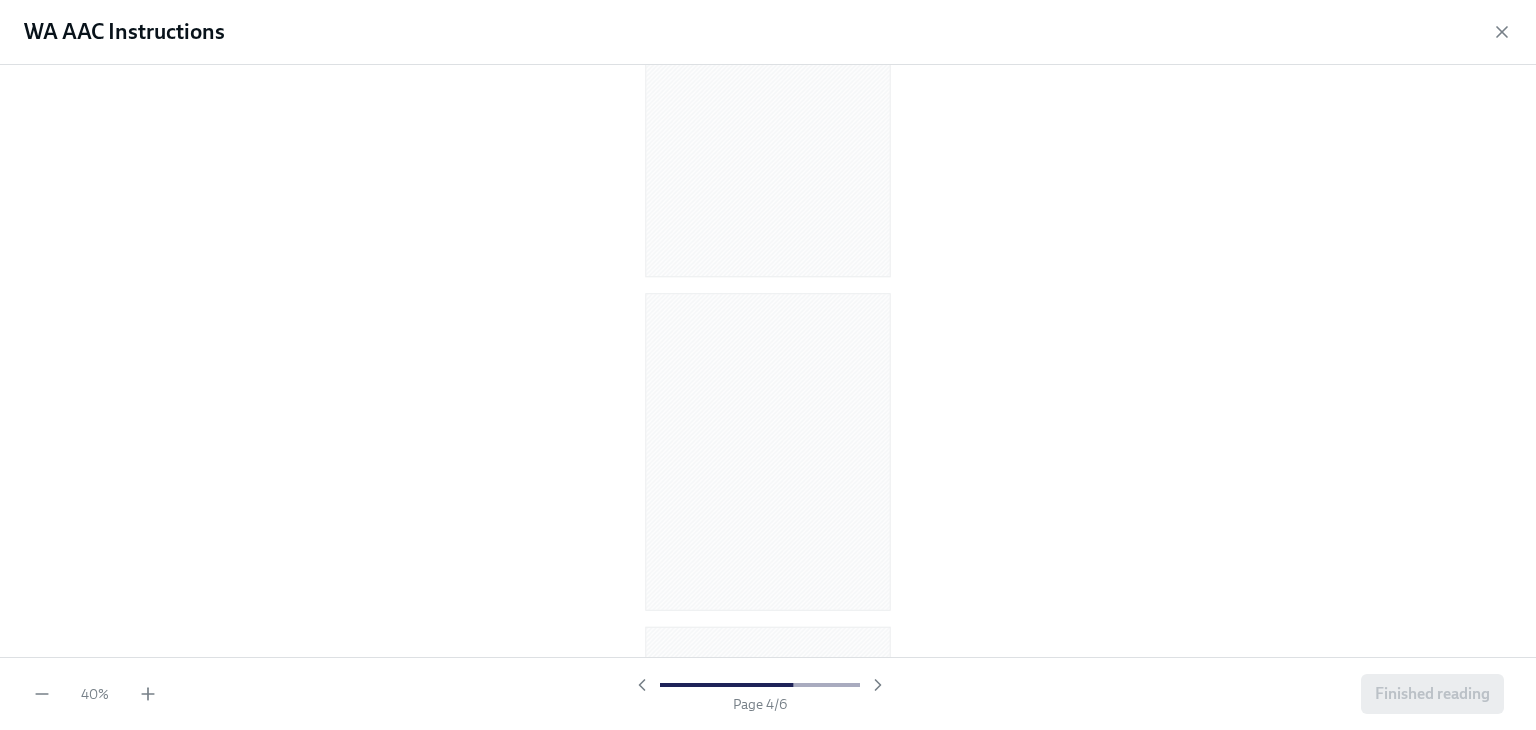 click on "40 % Page   4 / 6 Finished reading" at bounding box center (768, 693) 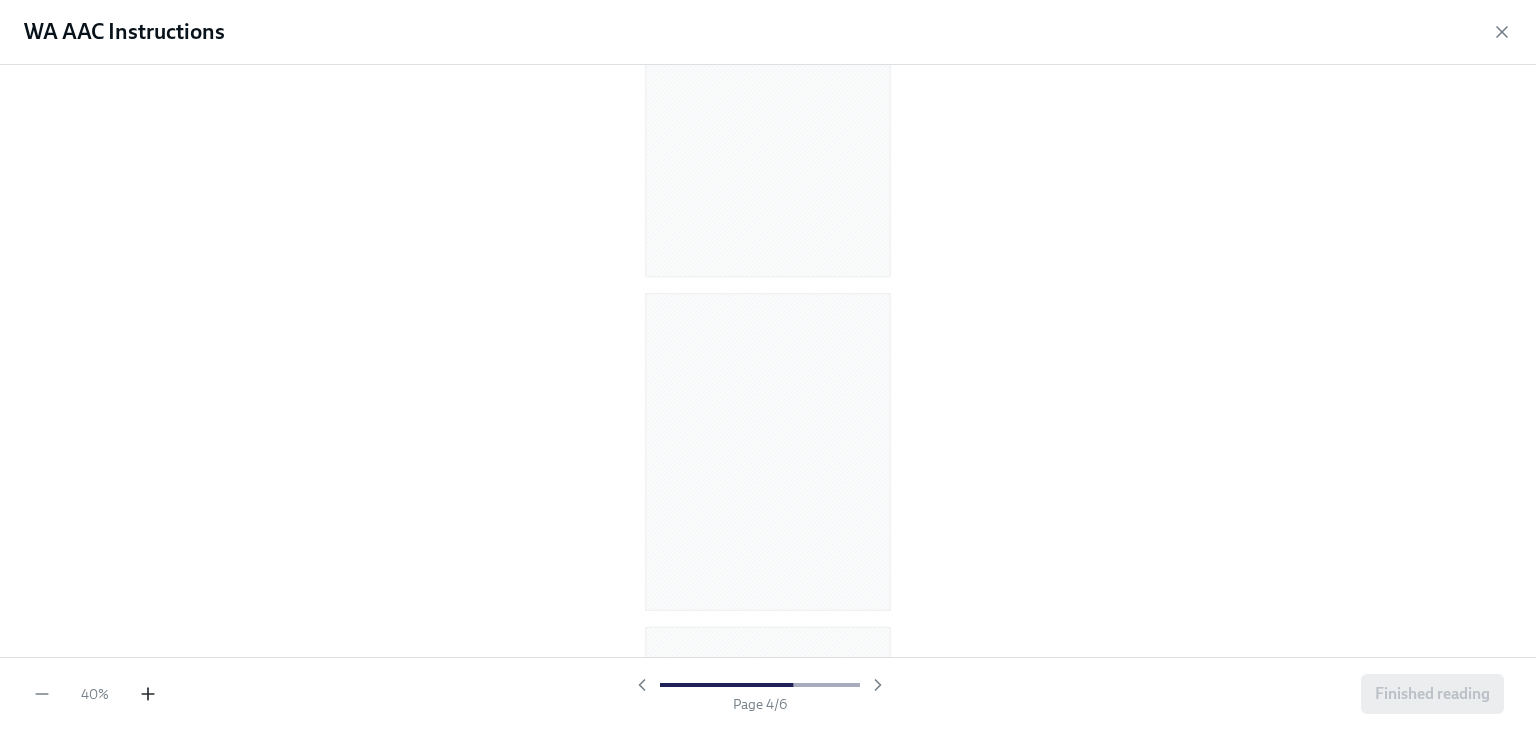 click 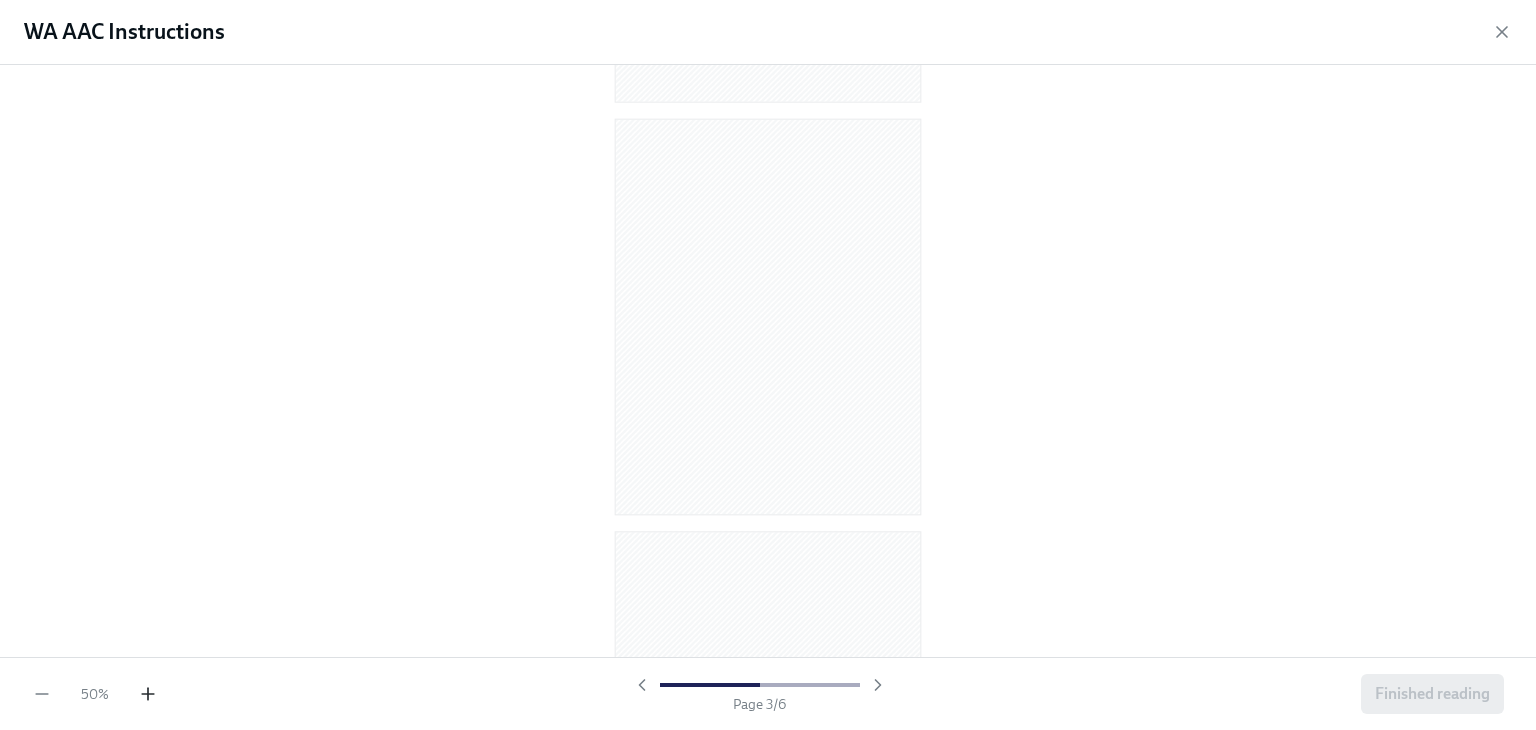 click 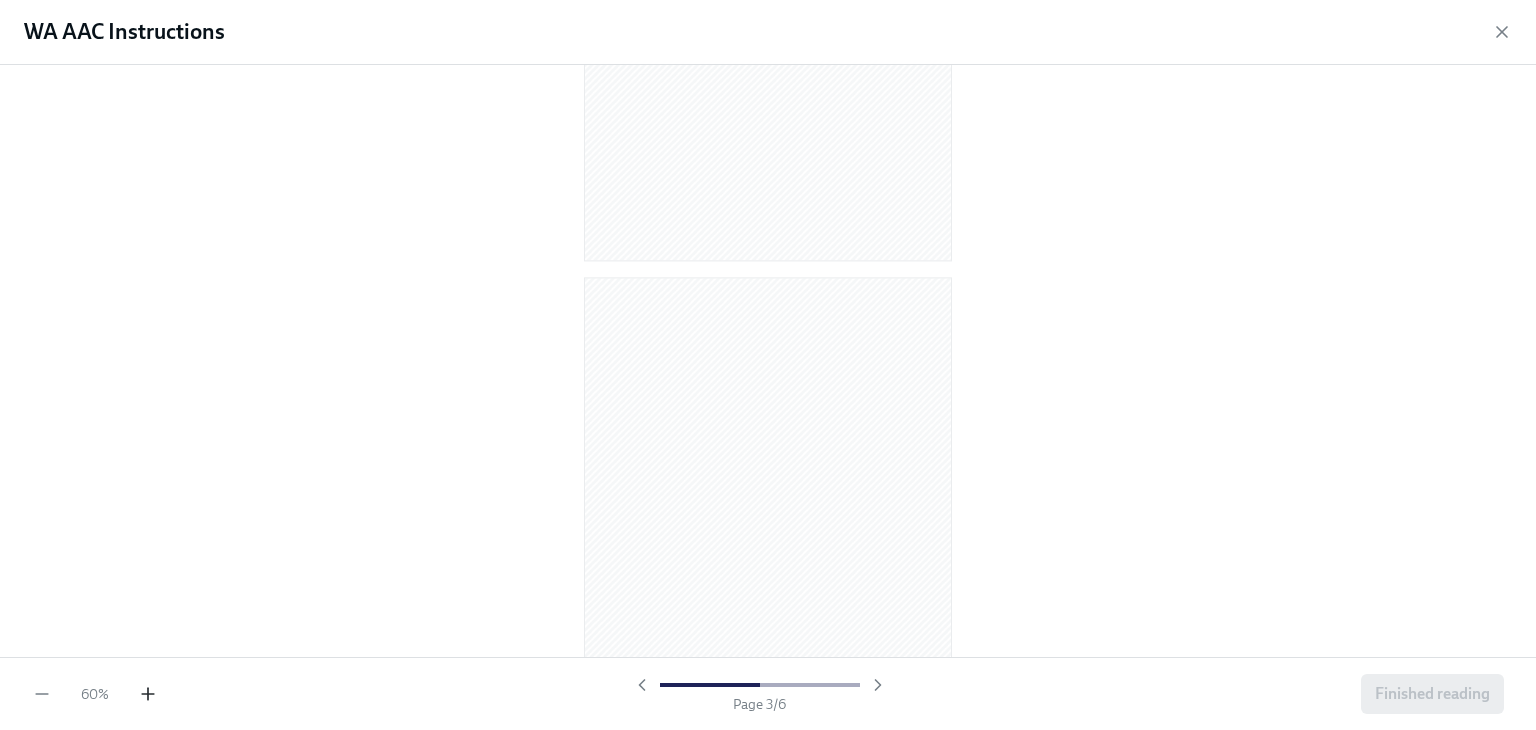 click 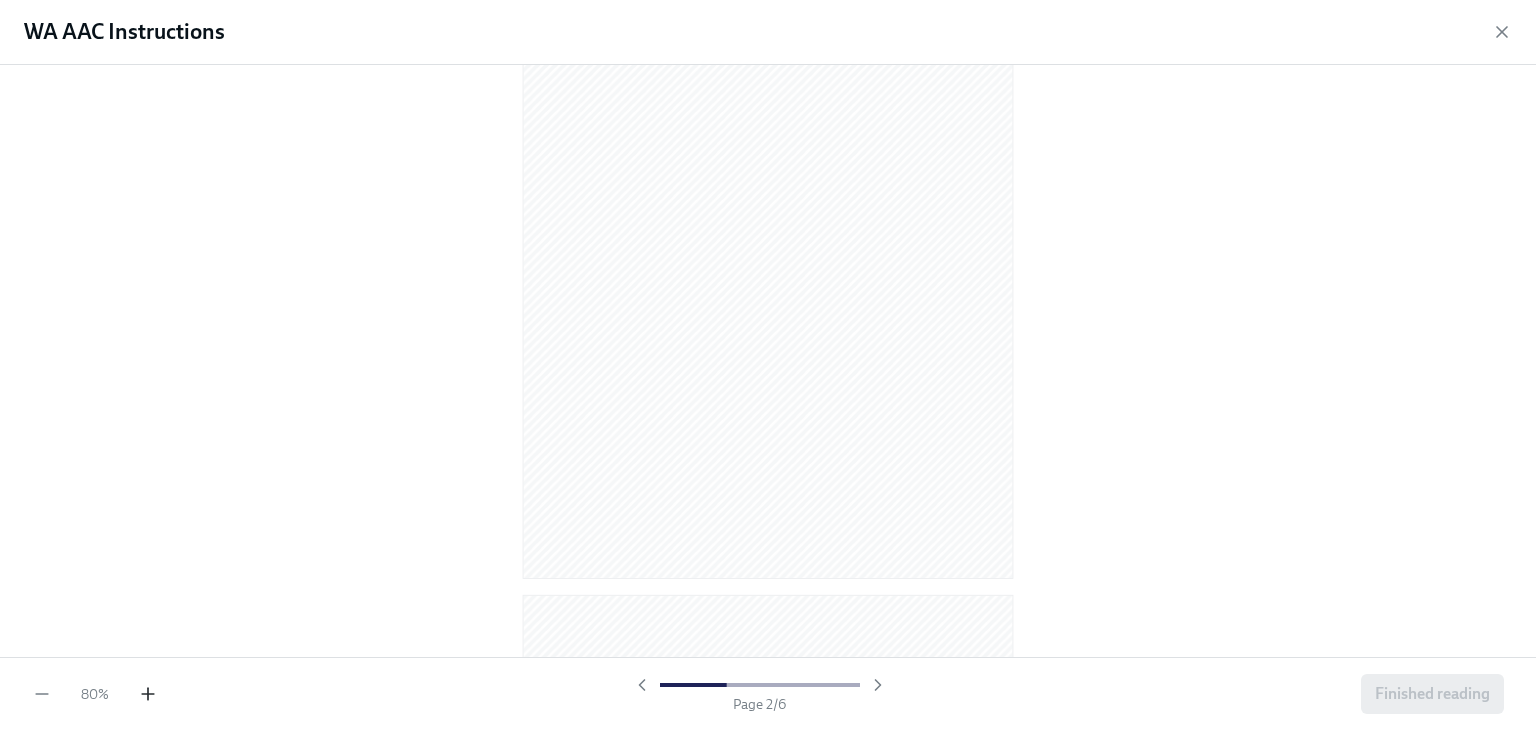click 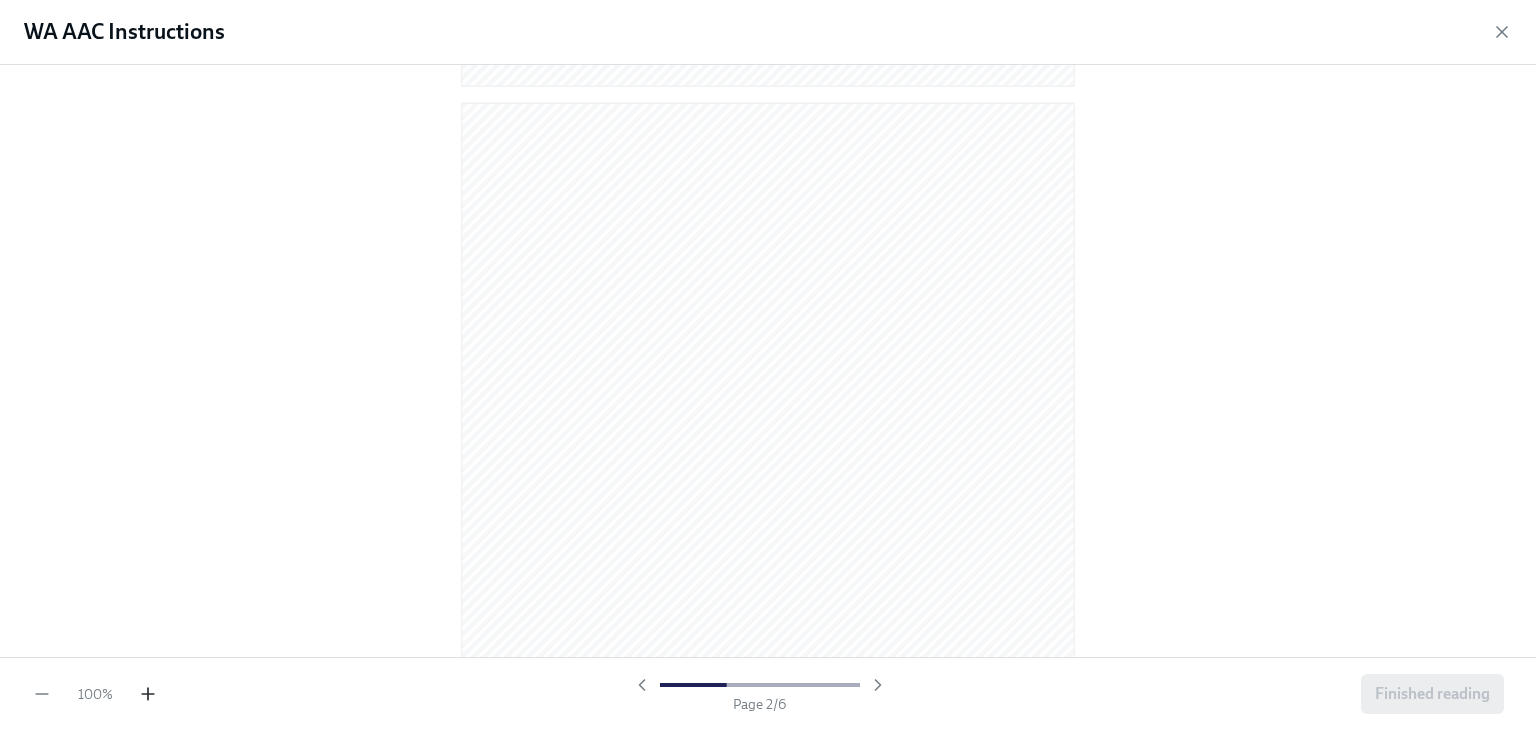 click 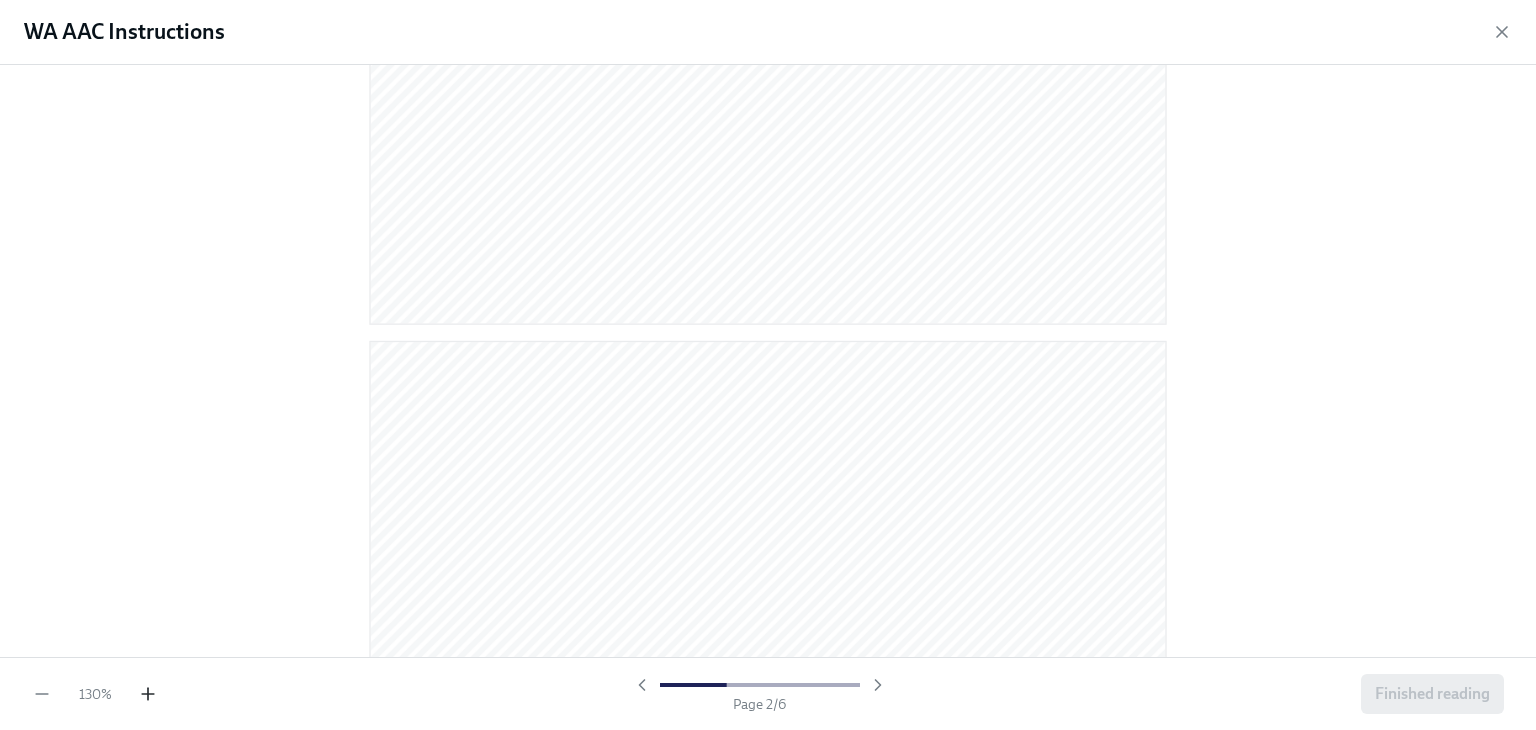 click 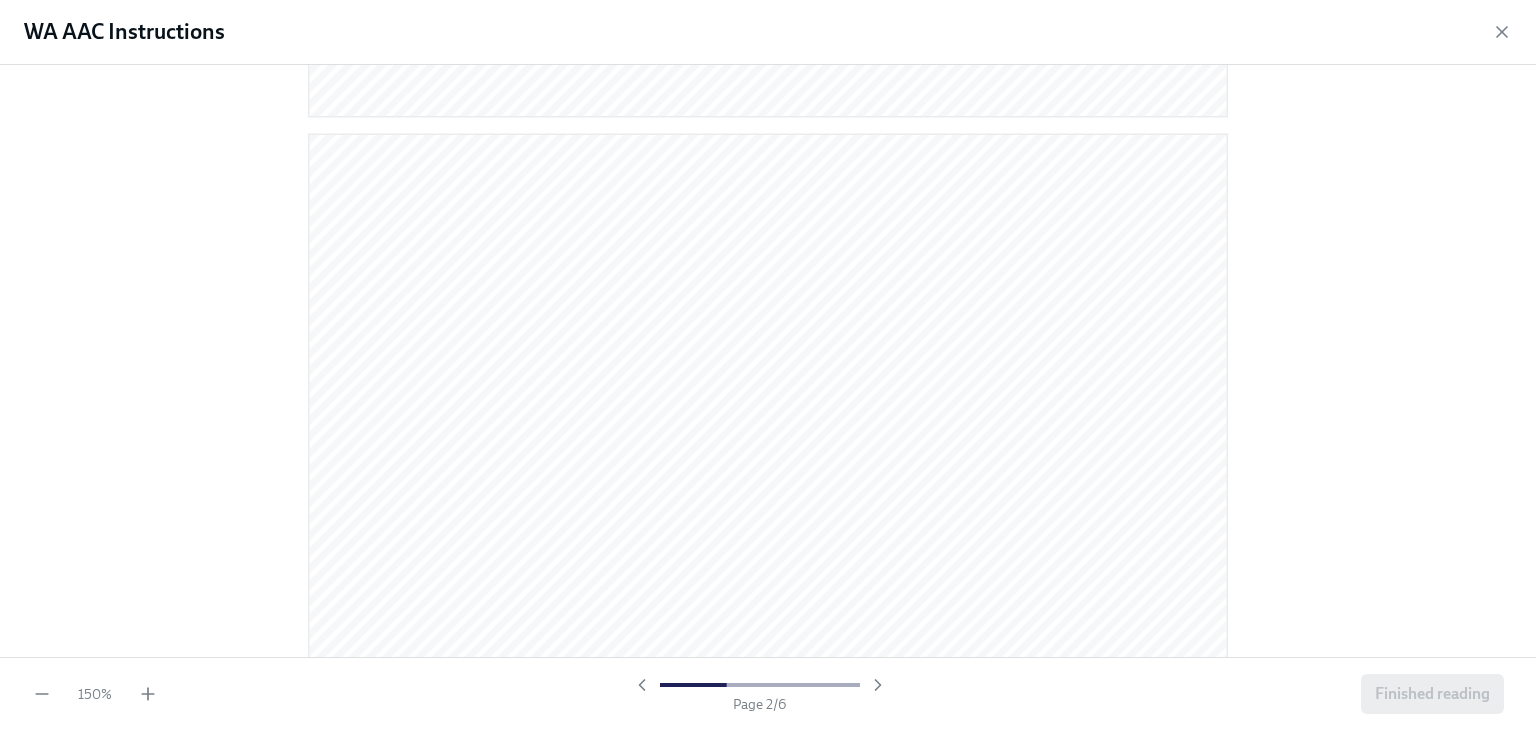 scroll, scrollTop: 1311, scrollLeft: 0, axis: vertical 